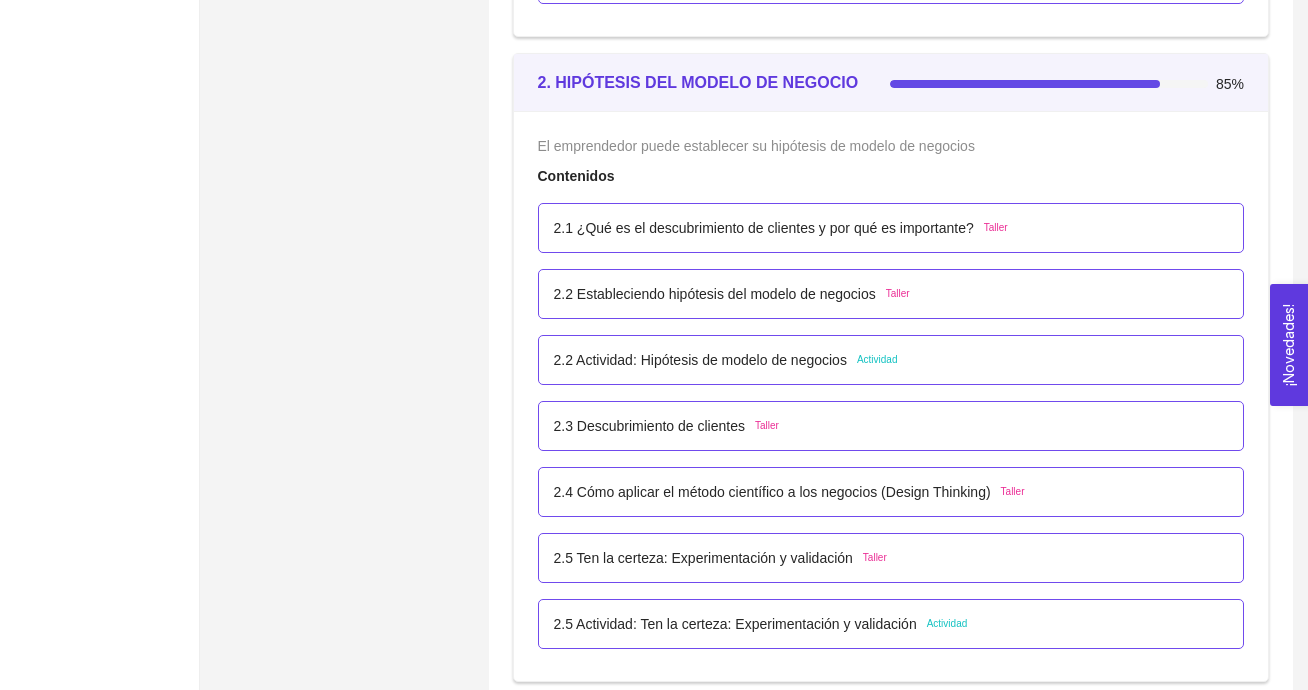 scroll, scrollTop: 1899, scrollLeft: 0, axis: vertical 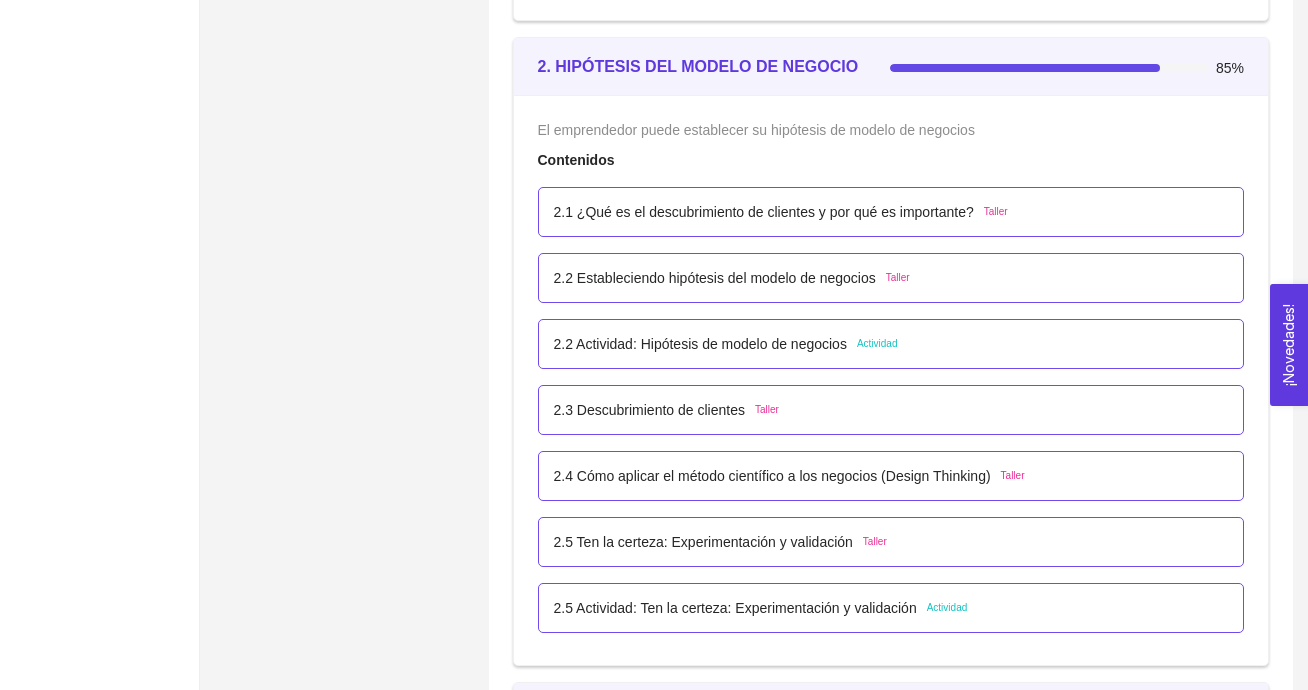 click on "2.2 Actividad: Hipótesis de modelo de negocios" at bounding box center (700, 344) 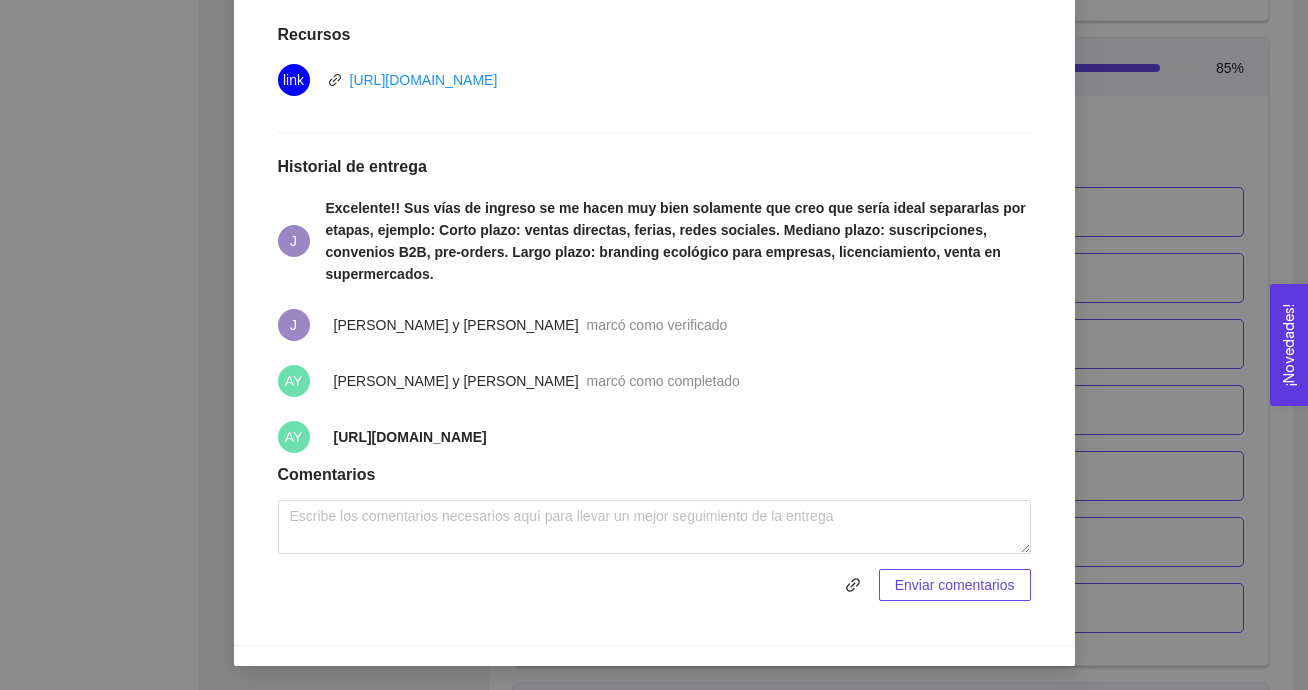 scroll, scrollTop: 648, scrollLeft: 0, axis: vertical 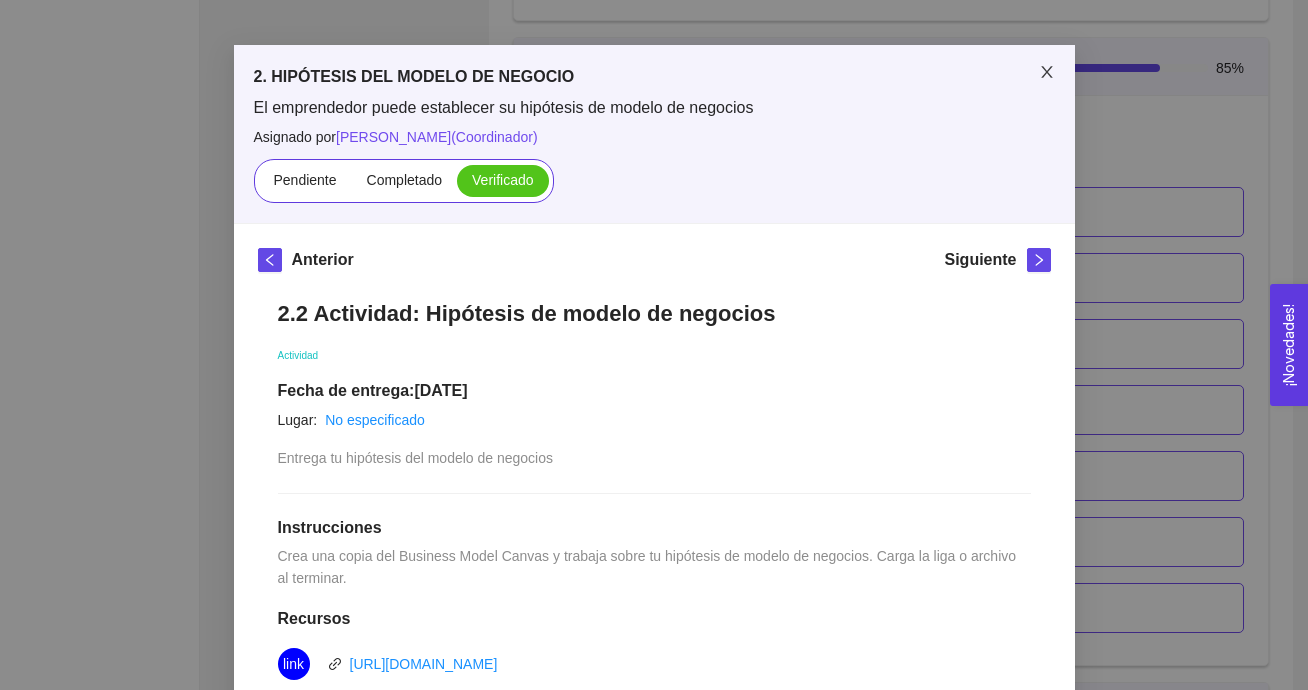 click 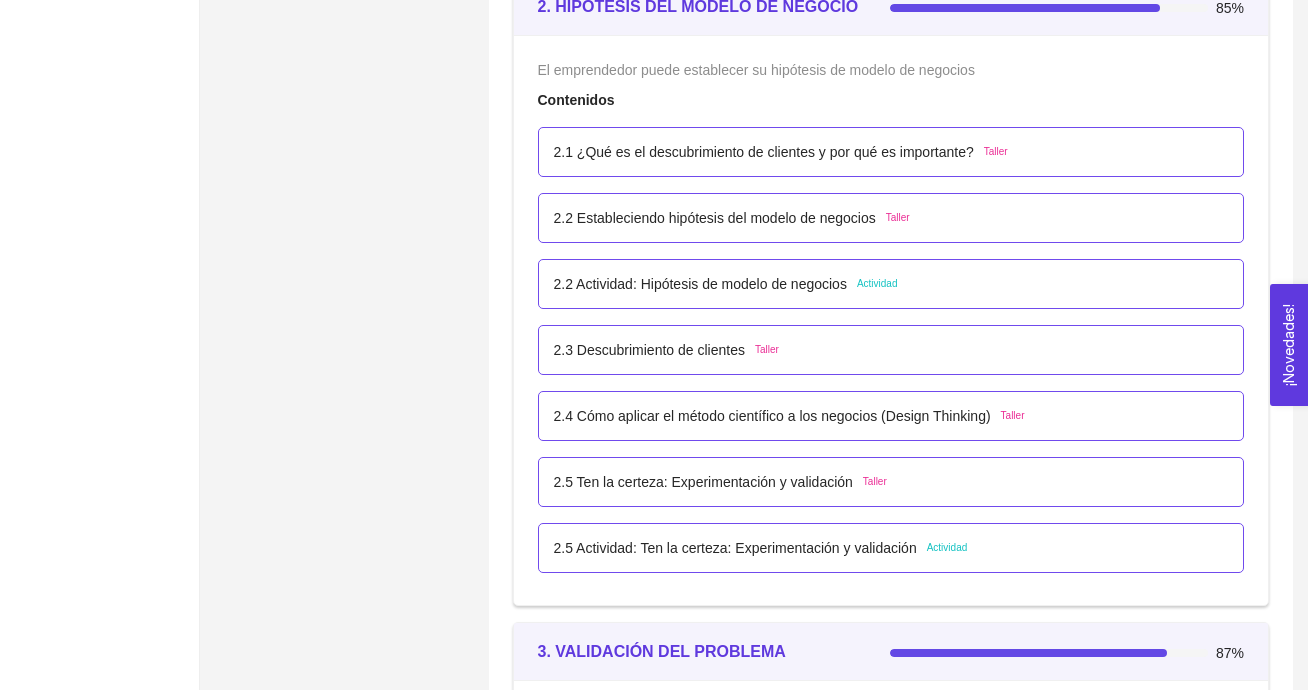 scroll, scrollTop: 1968, scrollLeft: 0, axis: vertical 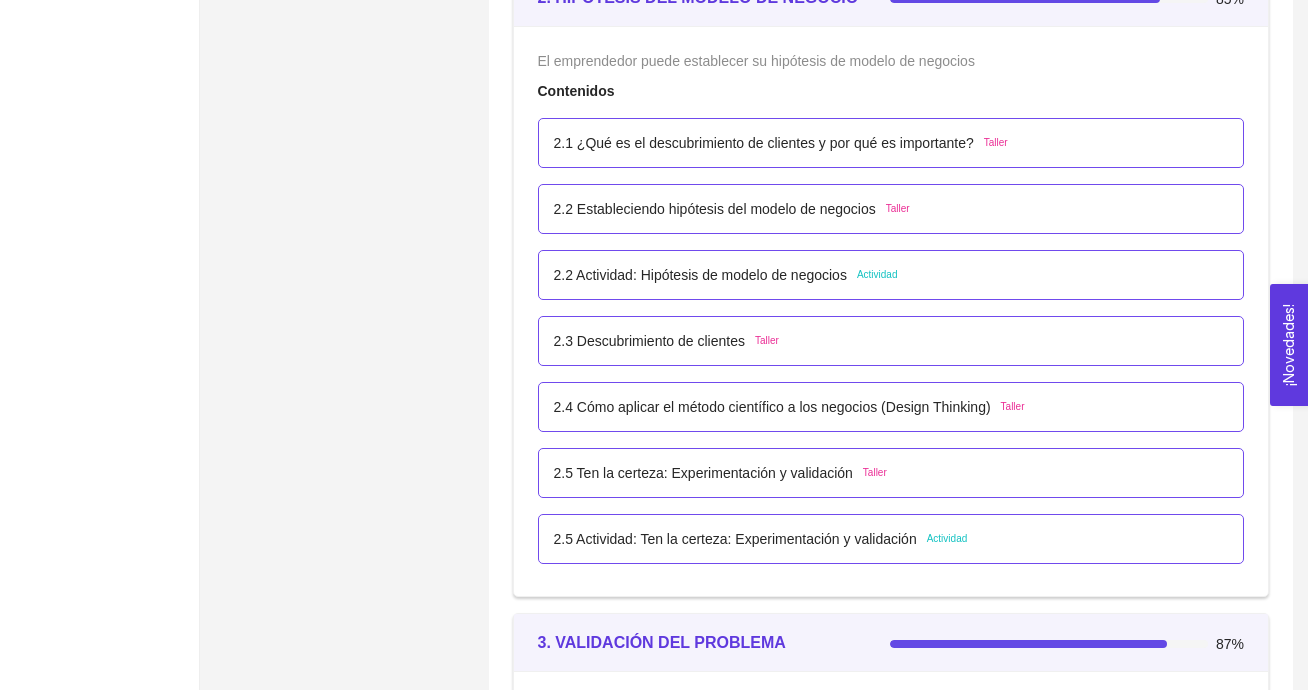 click on "2.5 Actividad: Ten la certeza: Experimentación y validación" at bounding box center [735, 539] 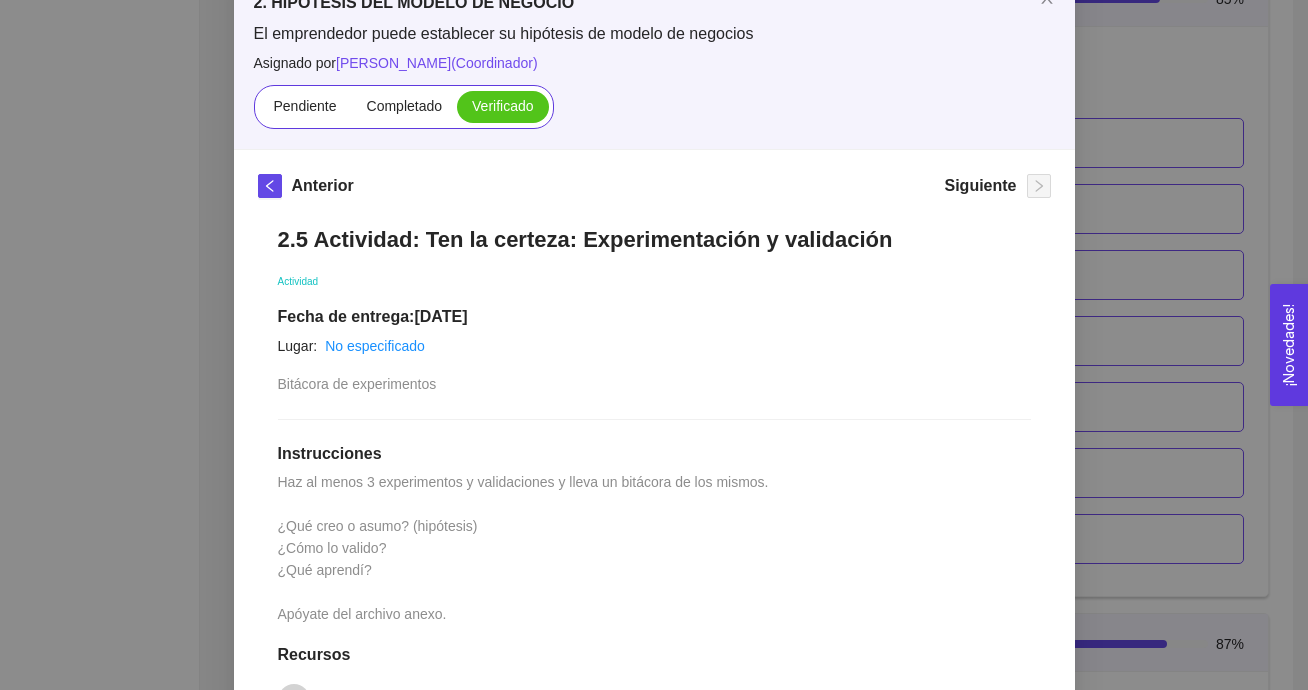 scroll, scrollTop: 0, scrollLeft: 0, axis: both 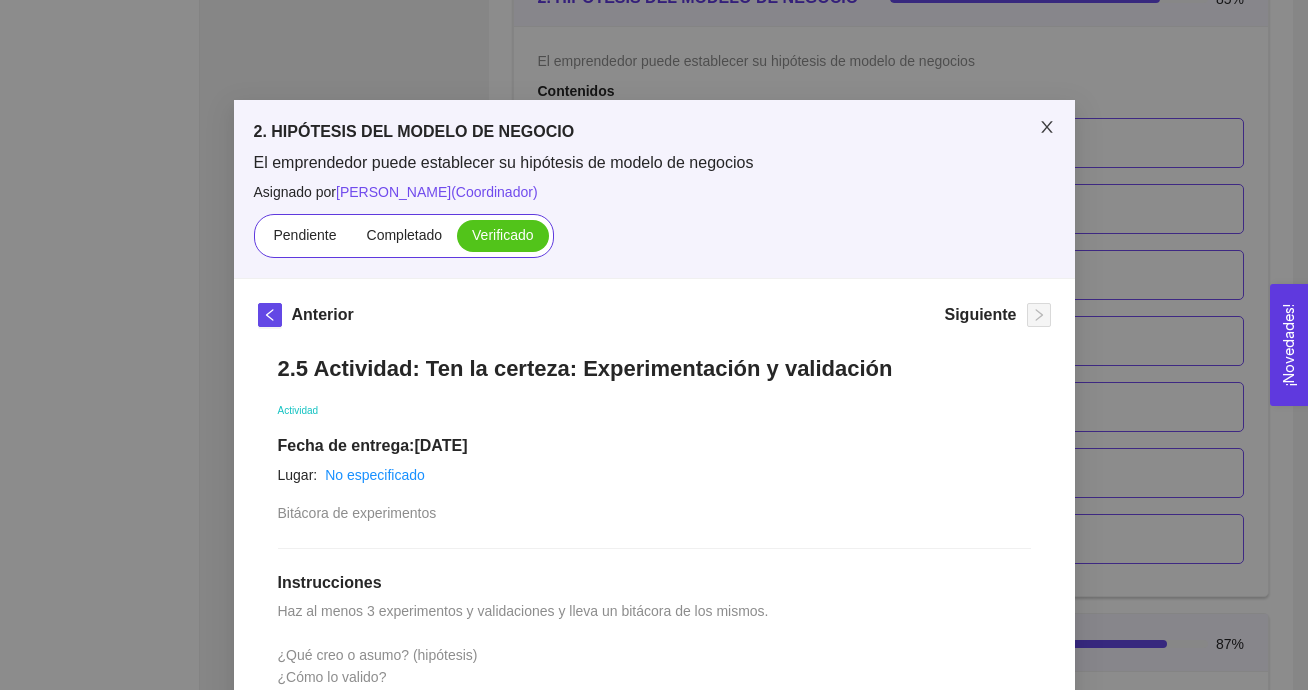 click 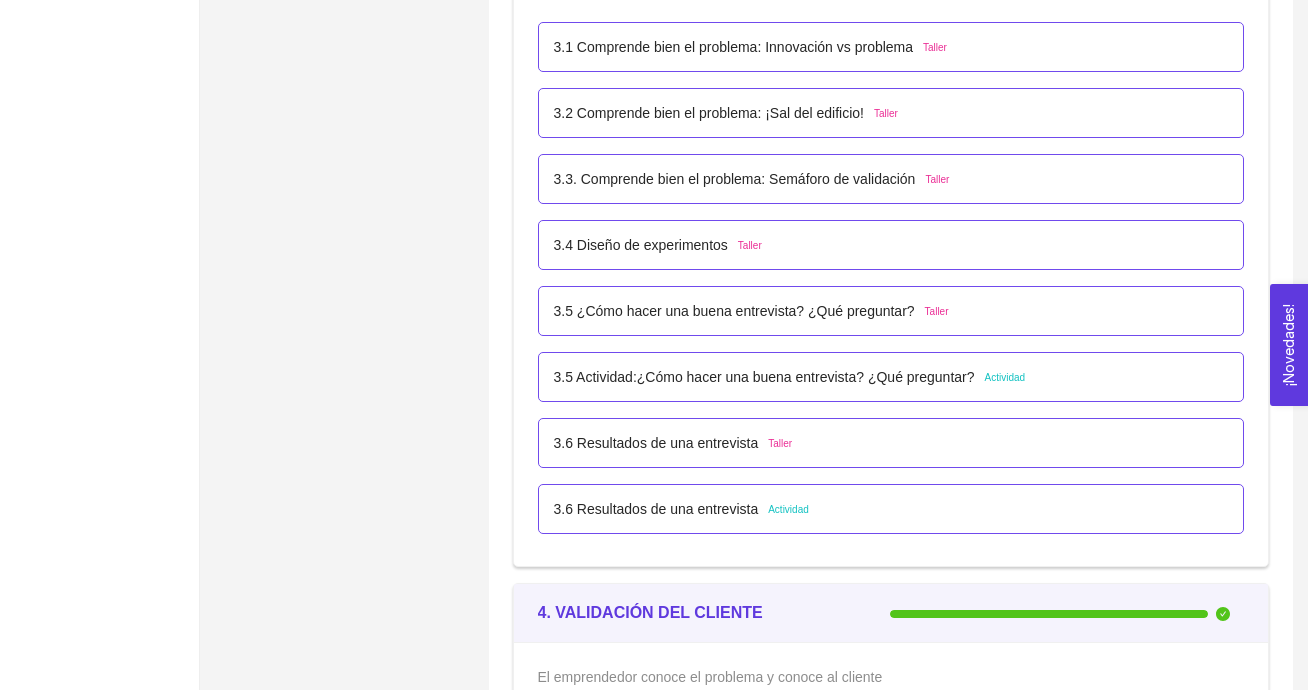 scroll, scrollTop: 2711, scrollLeft: 0, axis: vertical 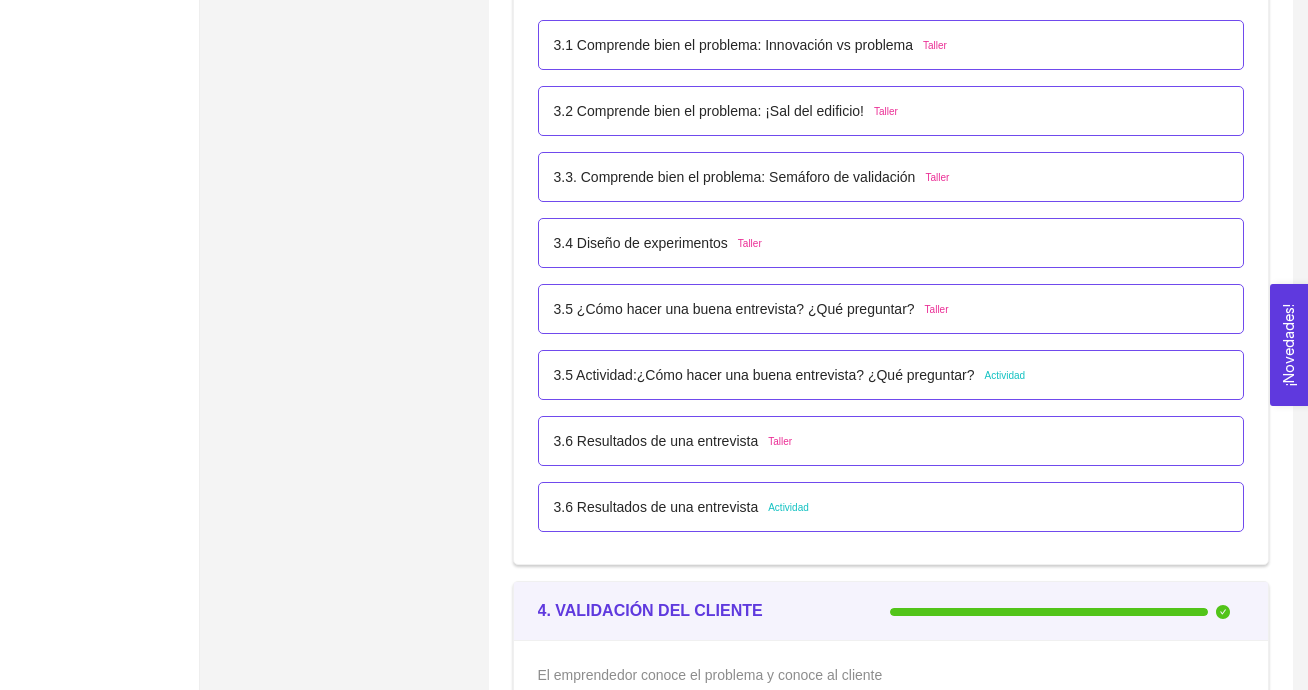 click on "3.5 Actividad:¿Cómo hacer una buena entrevista? ¿Qué preguntar?" at bounding box center (764, 375) 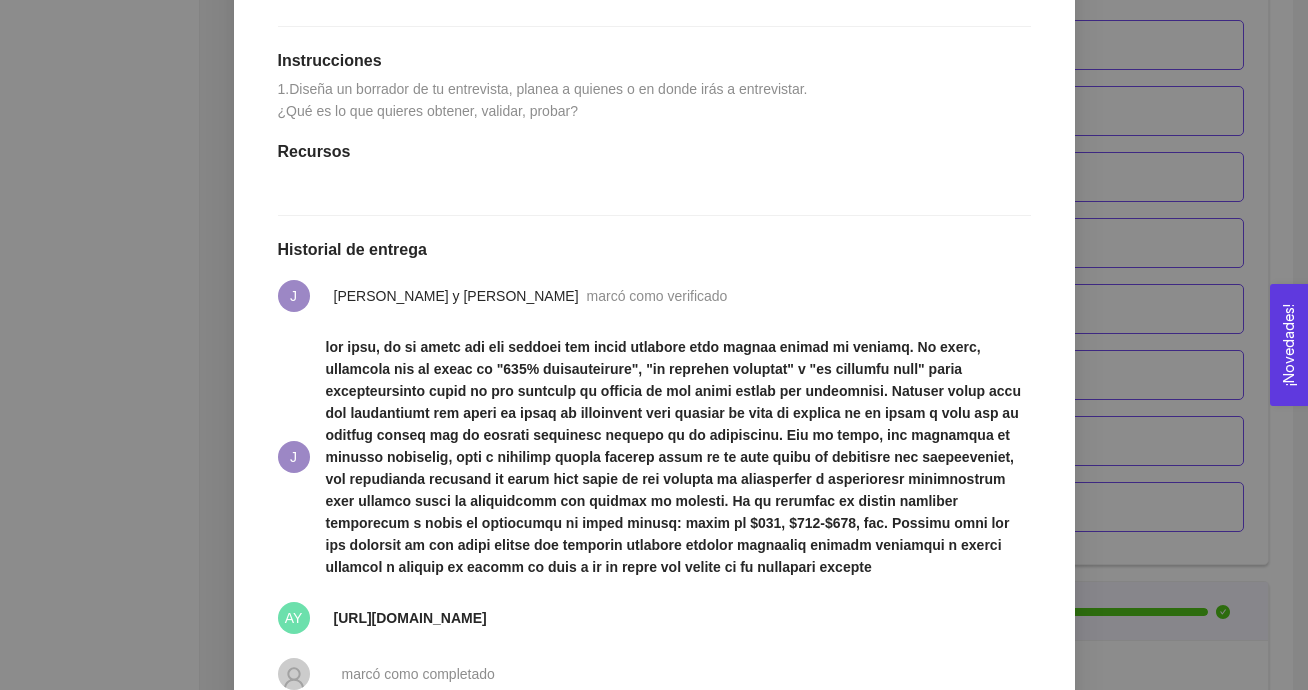 scroll, scrollTop: 532, scrollLeft: 0, axis: vertical 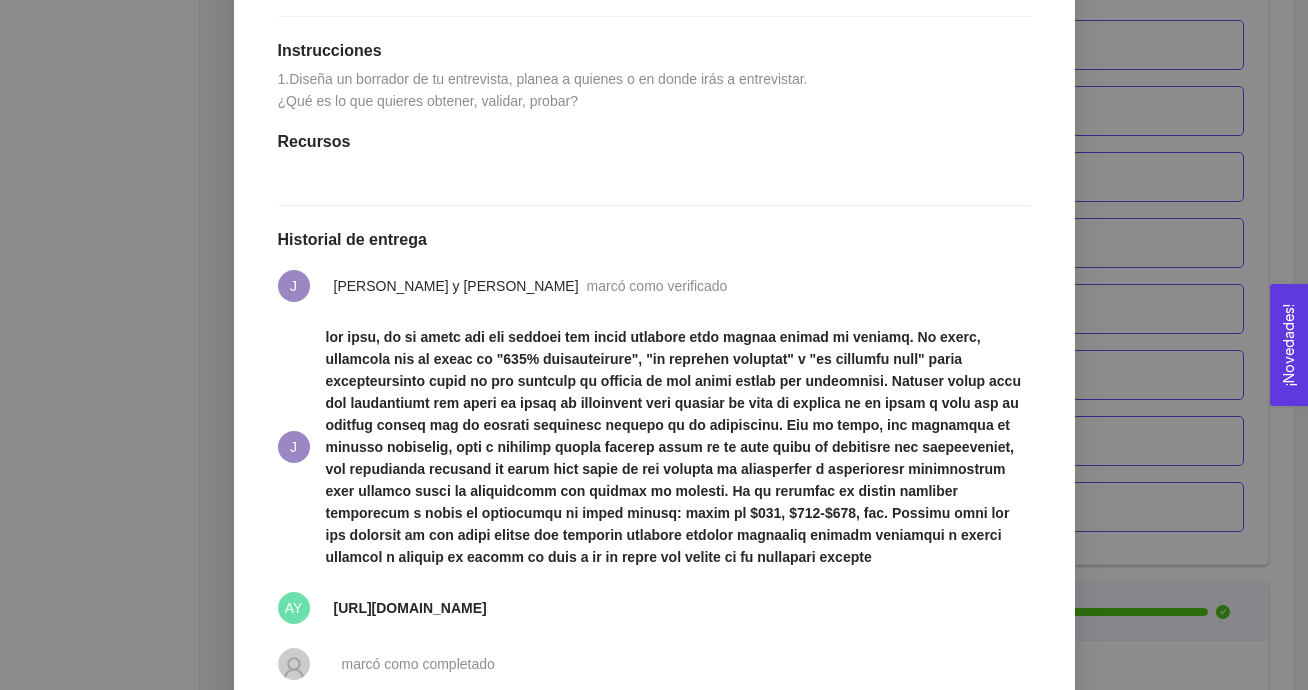 click on "J [PERSON_NAME] y [PERSON_NAME] como verificado" at bounding box center (654, 286) 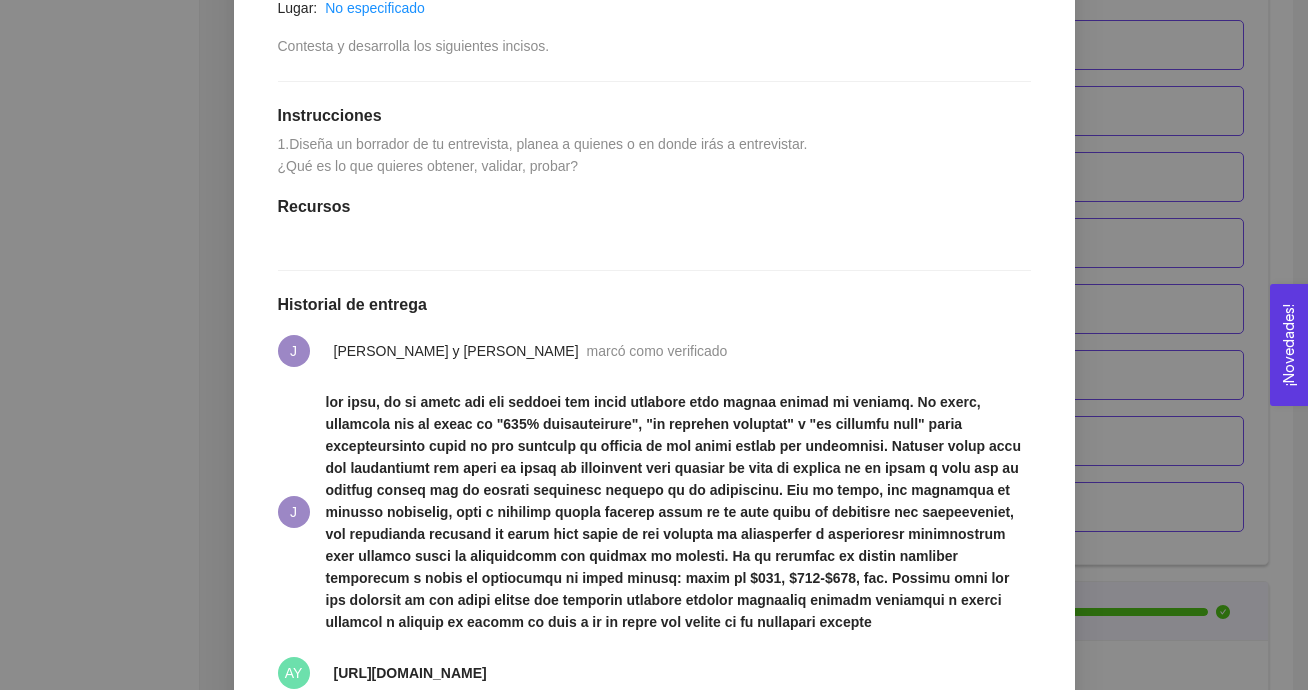 scroll, scrollTop: 792, scrollLeft: 0, axis: vertical 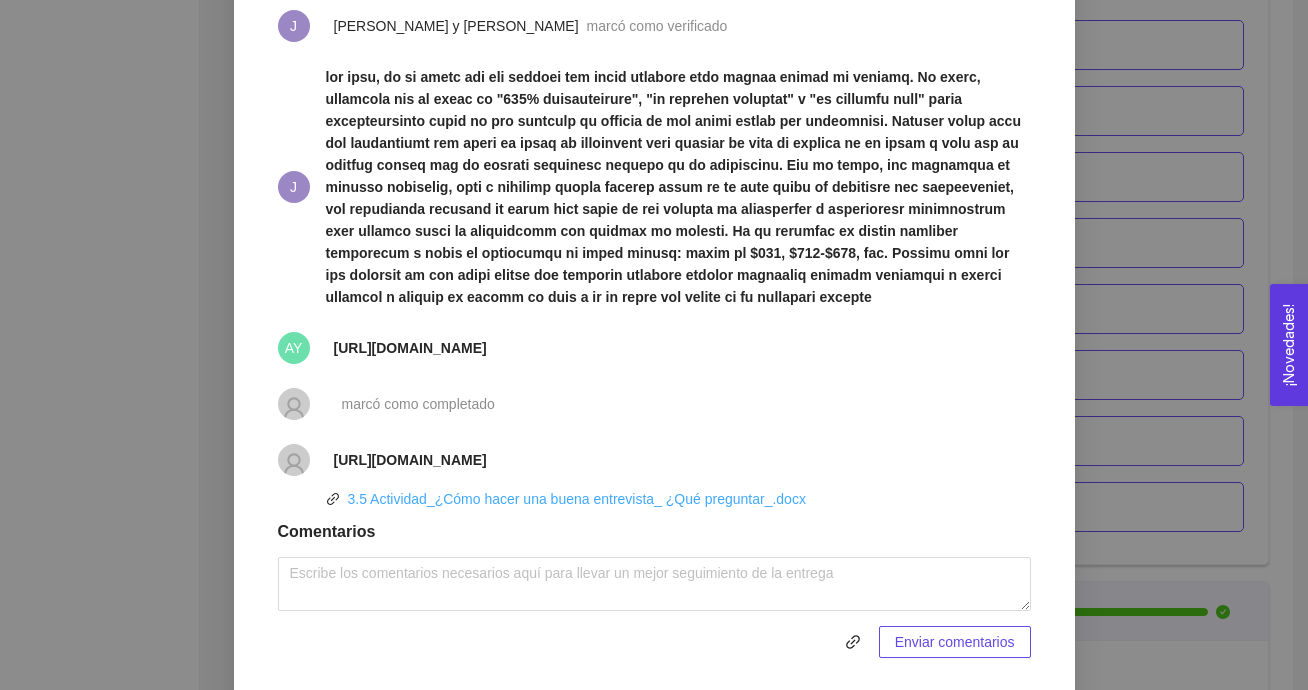 click on "3.5 Actividad_¿Cómo hacer una buena entrevista_ ¿Qué preguntar_.docx" at bounding box center (577, 499) 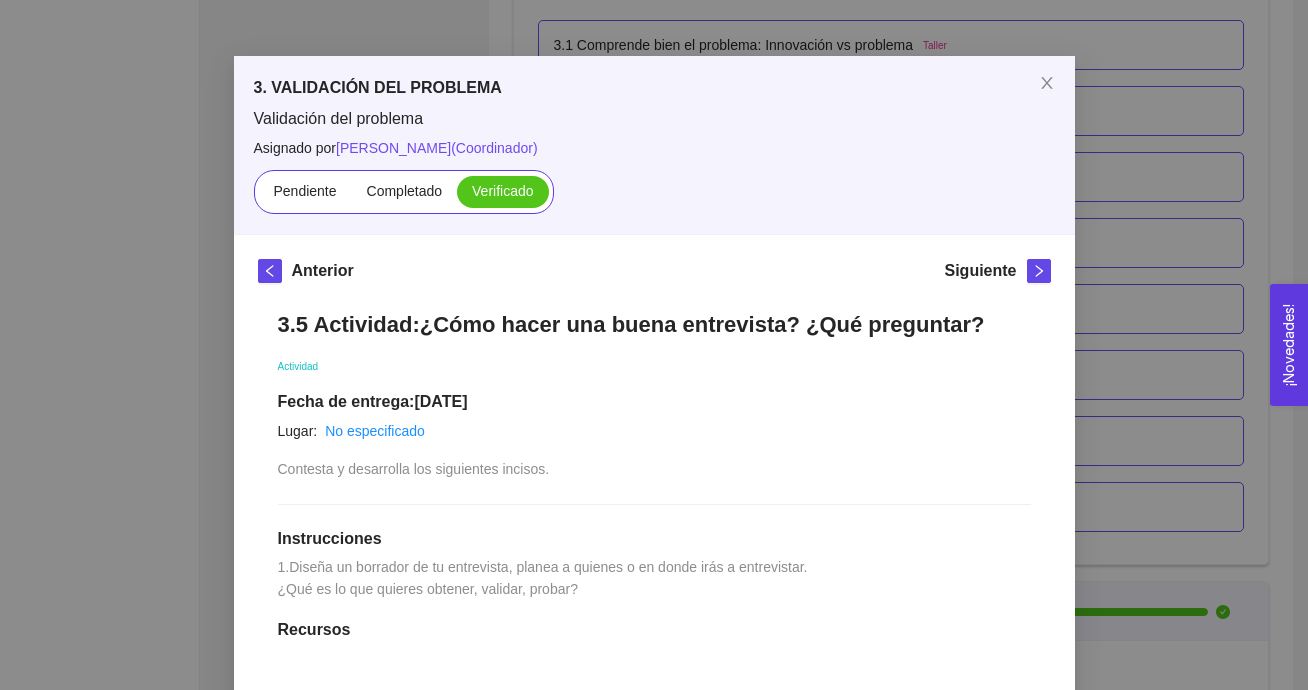 scroll, scrollTop: 37, scrollLeft: 0, axis: vertical 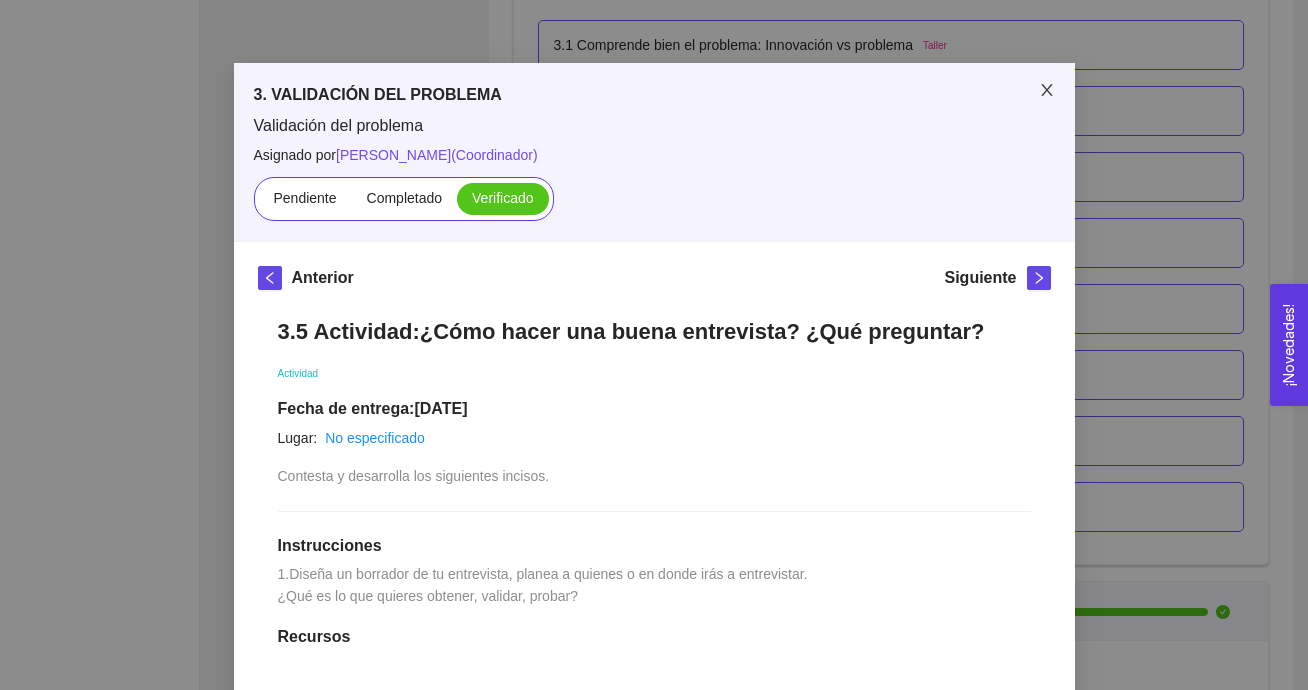 click 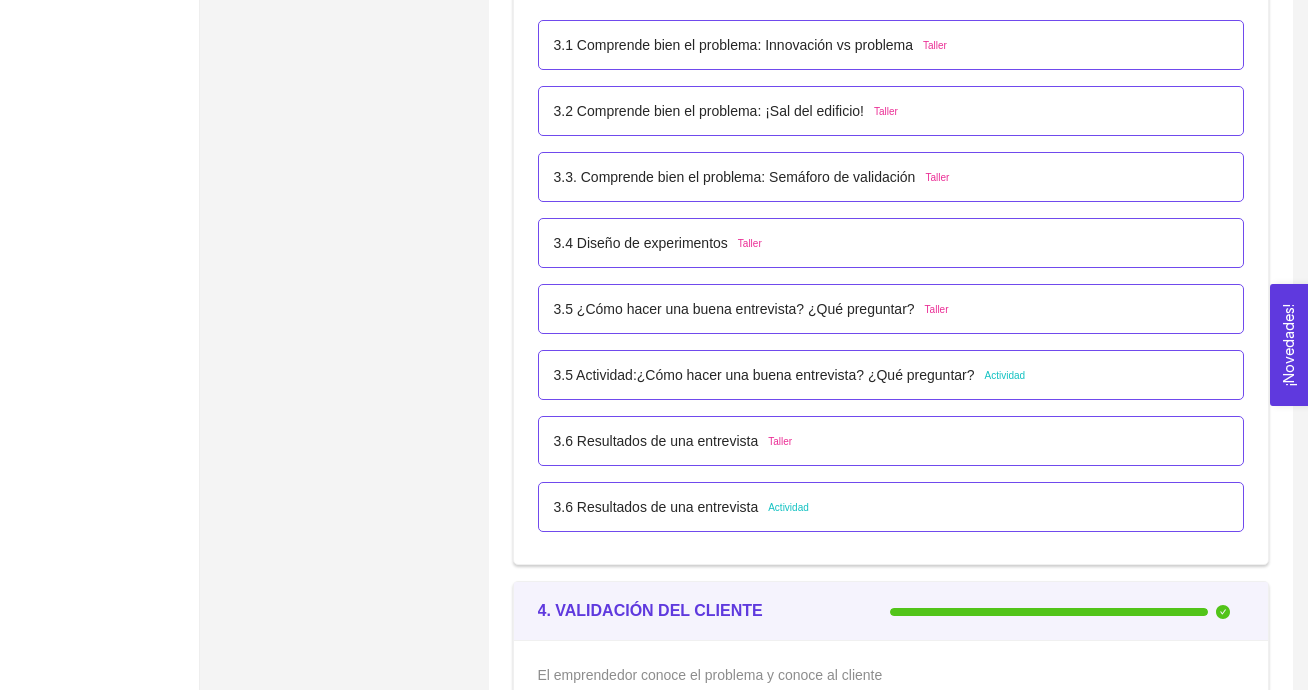 click on "3.6 Resultados de una entrevista Actividad" at bounding box center (891, 507) 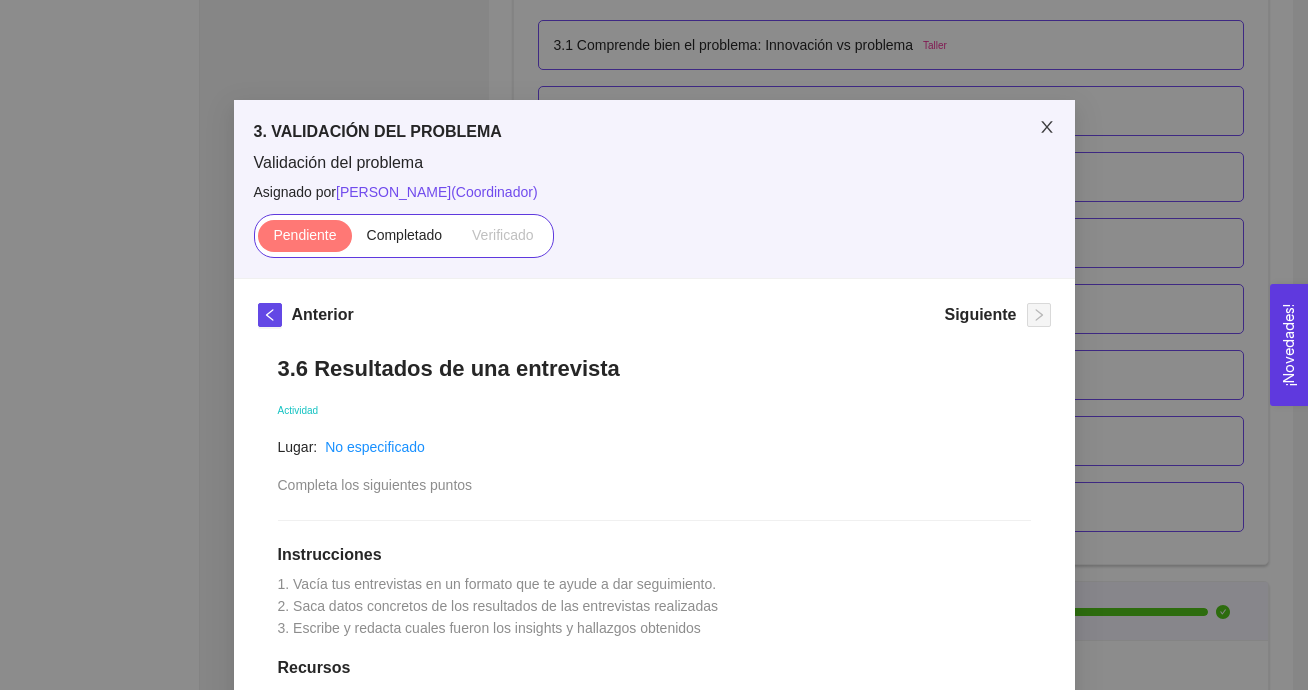 click 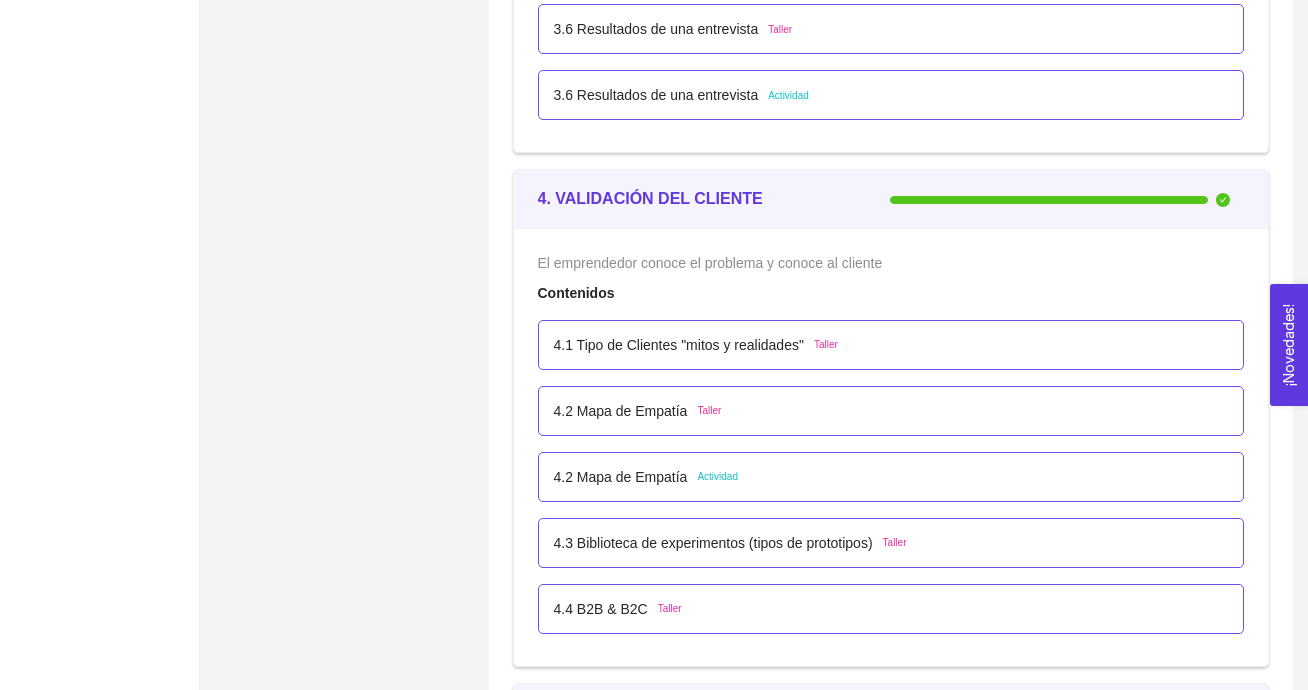 scroll, scrollTop: 3260, scrollLeft: 0, axis: vertical 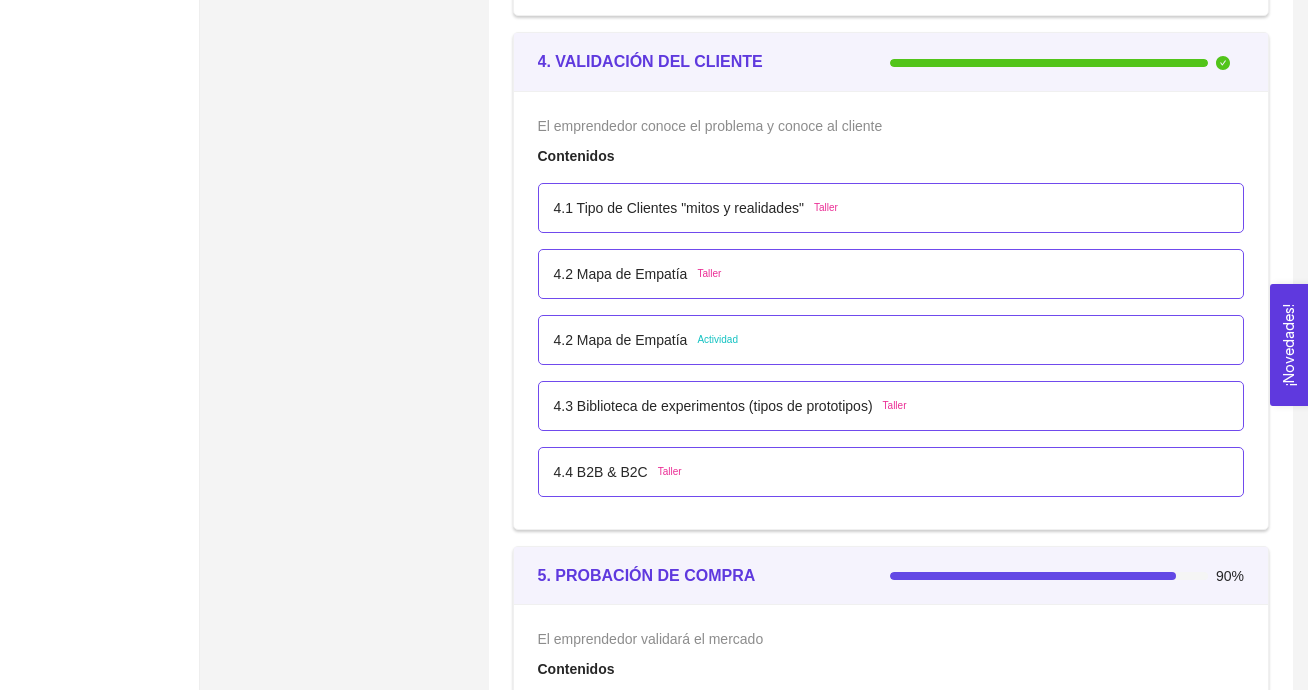 click on "4.2 Mapa de Empatía Actividad" at bounding box center [891, 340] 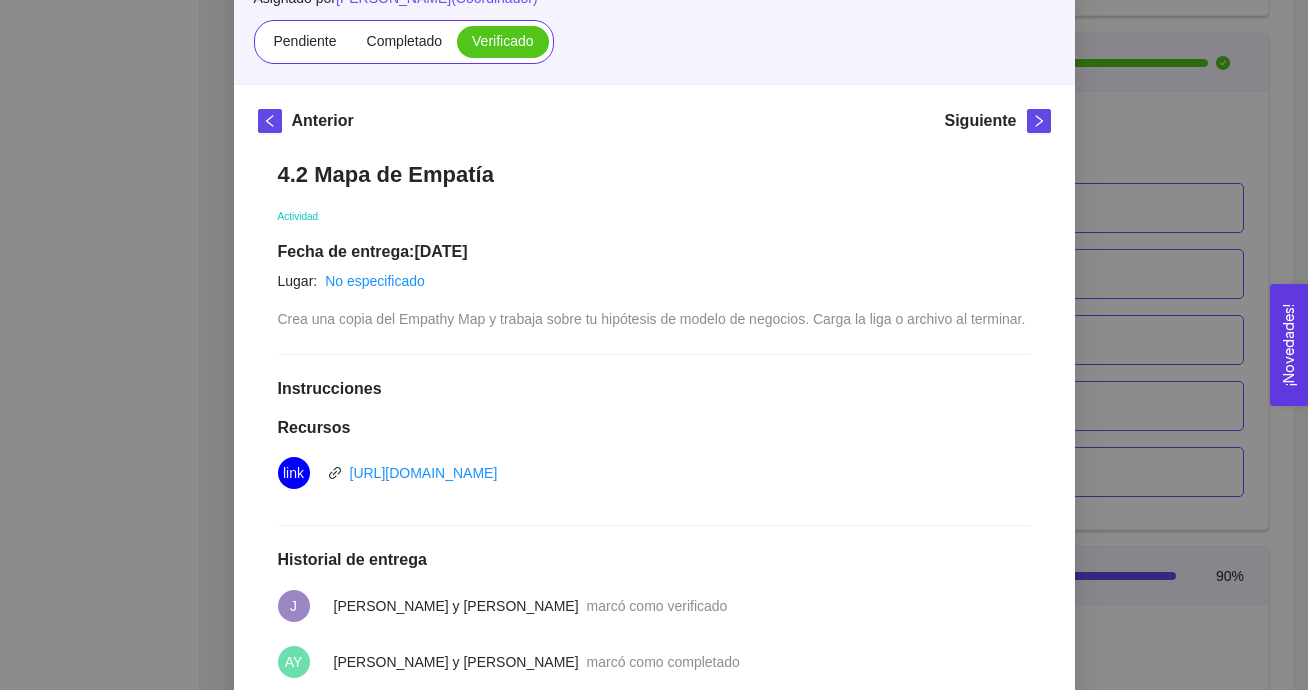 scroll, scrollTop: 0, scrollLeft: 0, axis: both 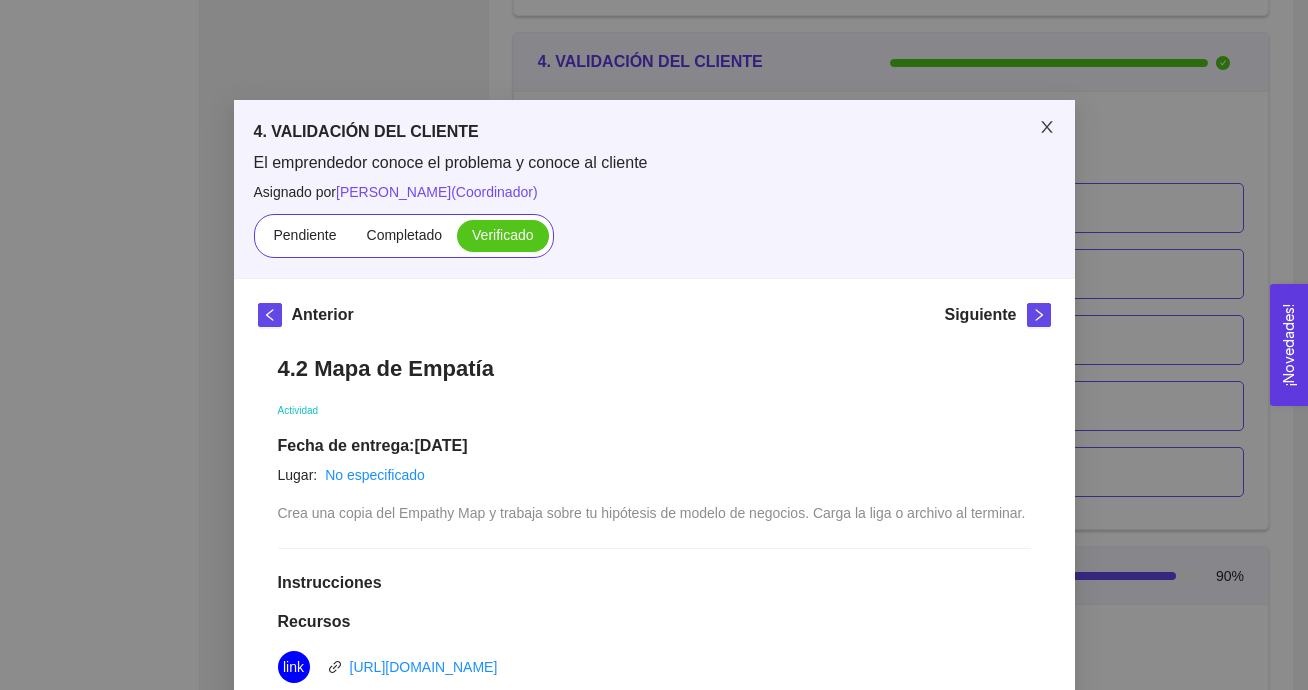 click 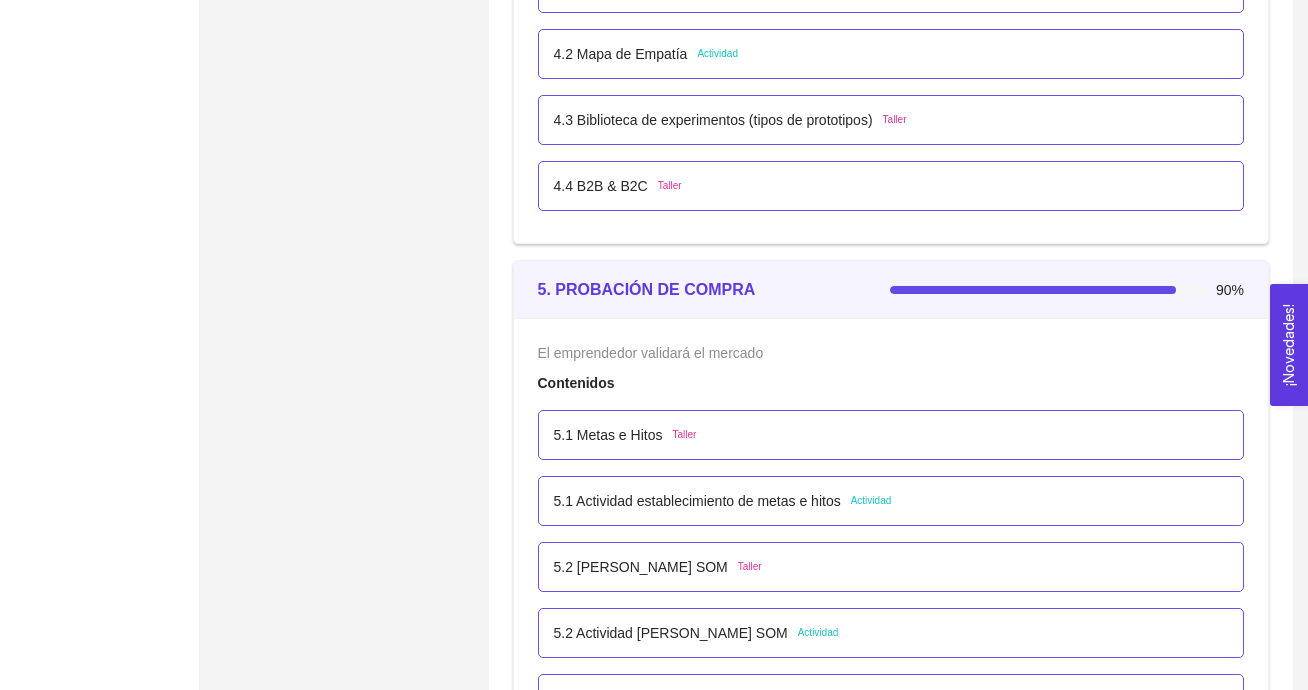 scroll, scrollTop: 3656, scrollLeft: 0, axis: vertical 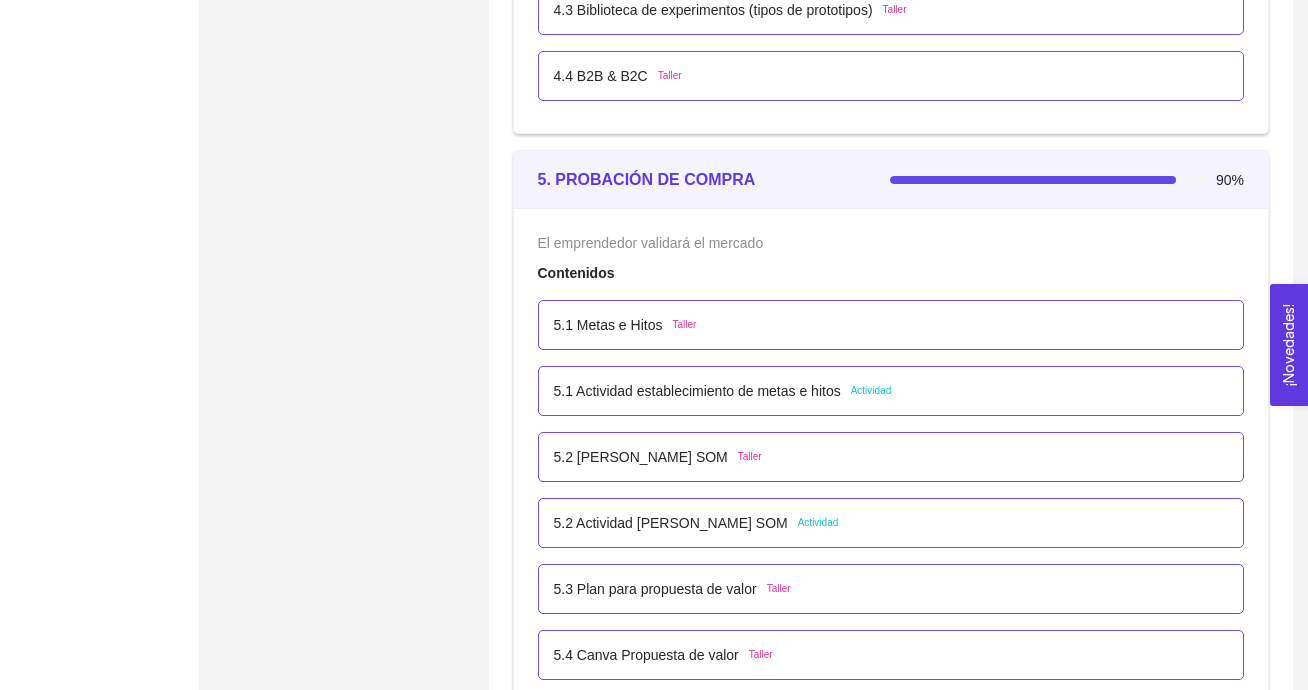 click on "5.1 Actividad establecimiento de metas e hitos Actividad" at bounding box center [891, 391] 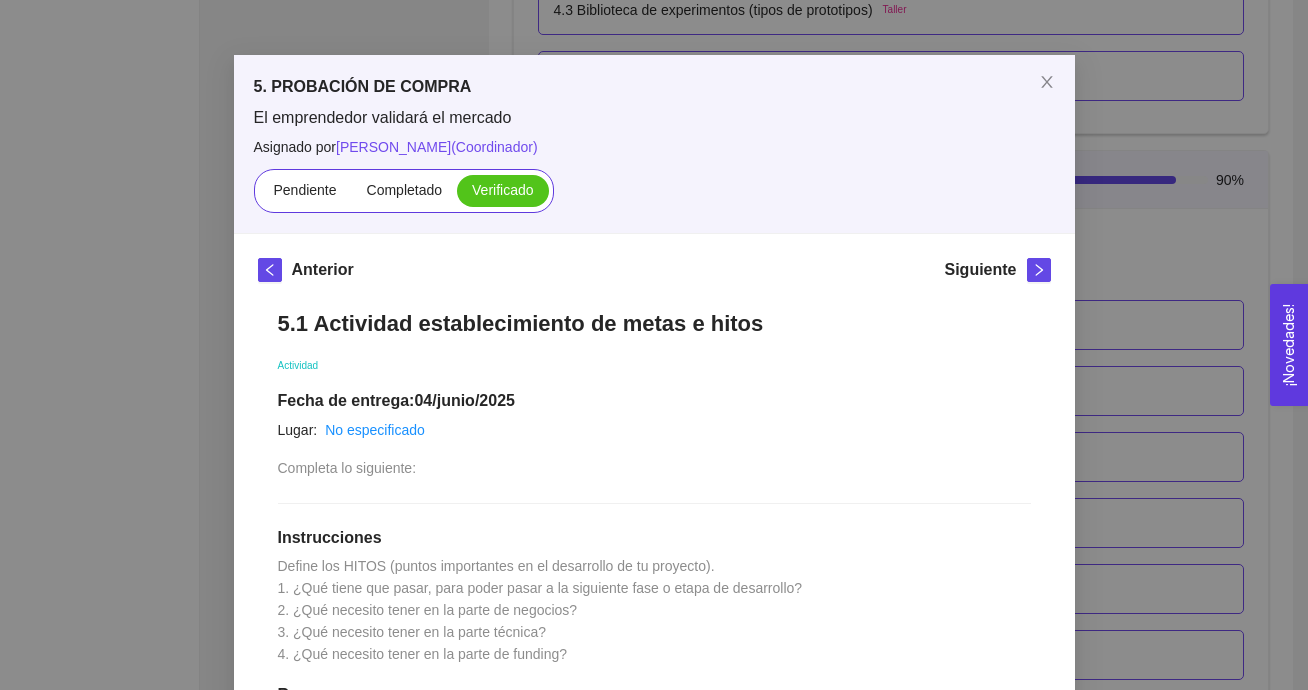 scroll, scrollTop: 46, scrollLeft: 0, axis: vertical 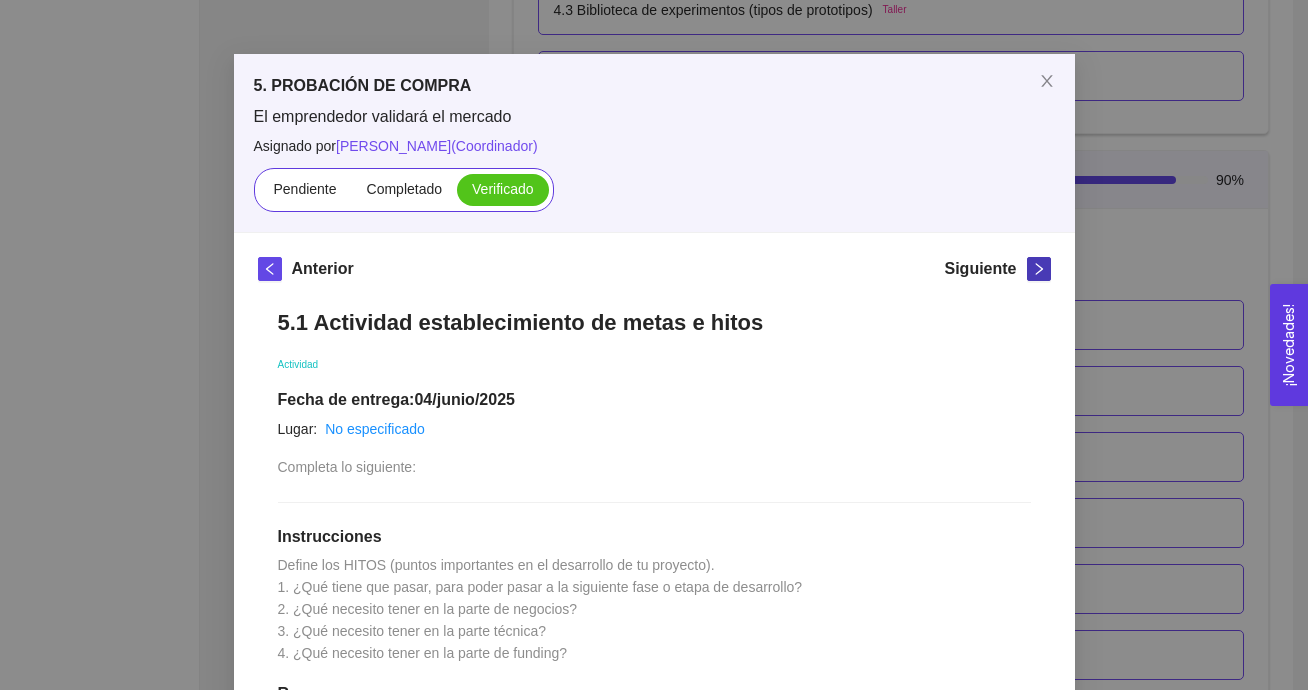 click 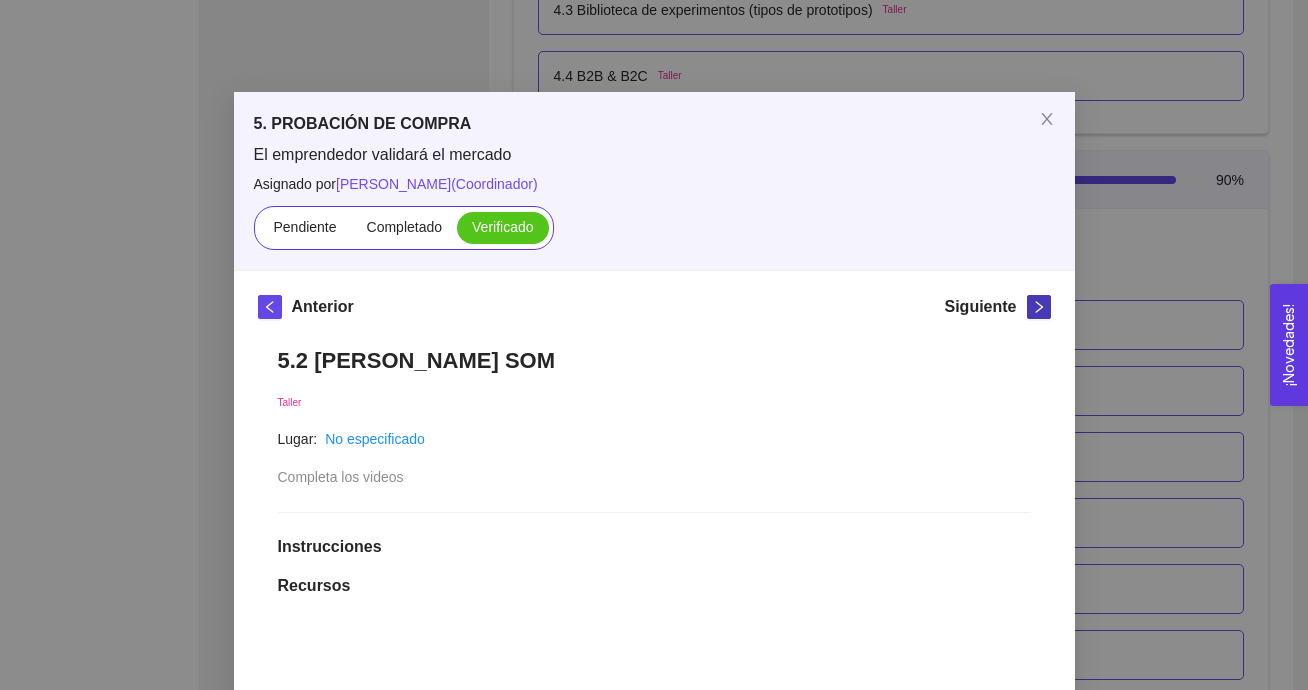 scroll, scrollTop: 46, scrollLeft: 0, axis: vertical 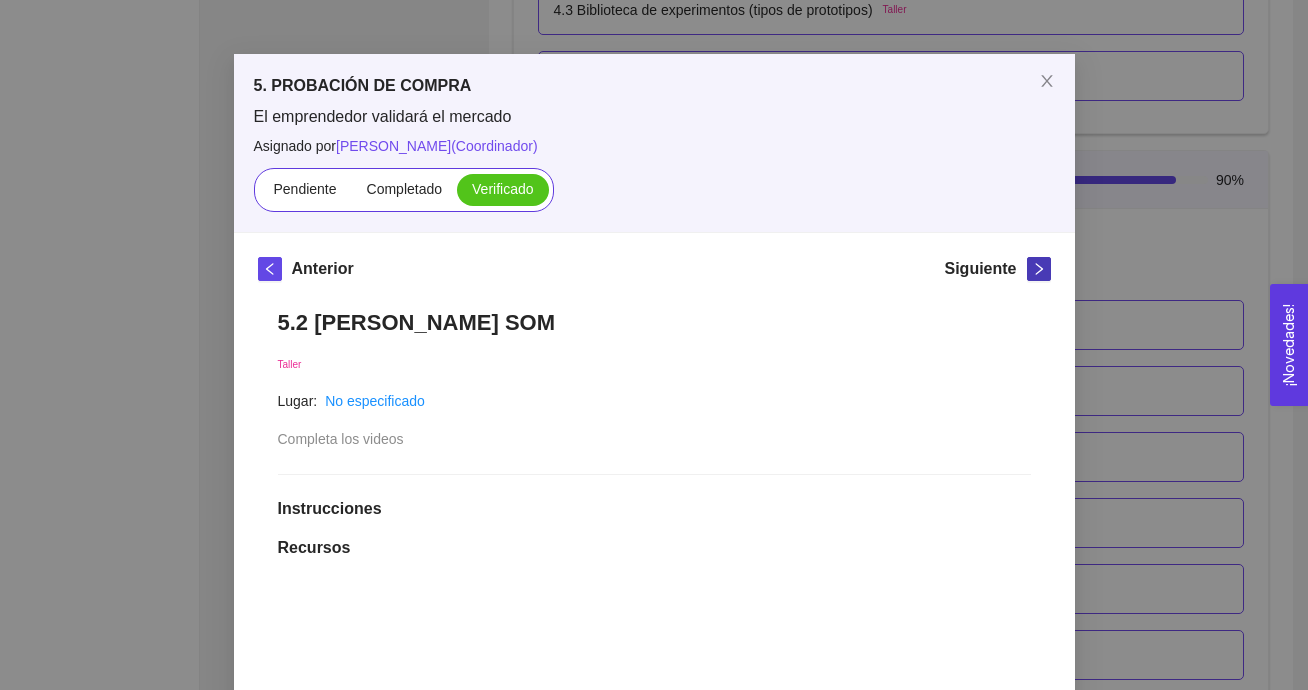 click 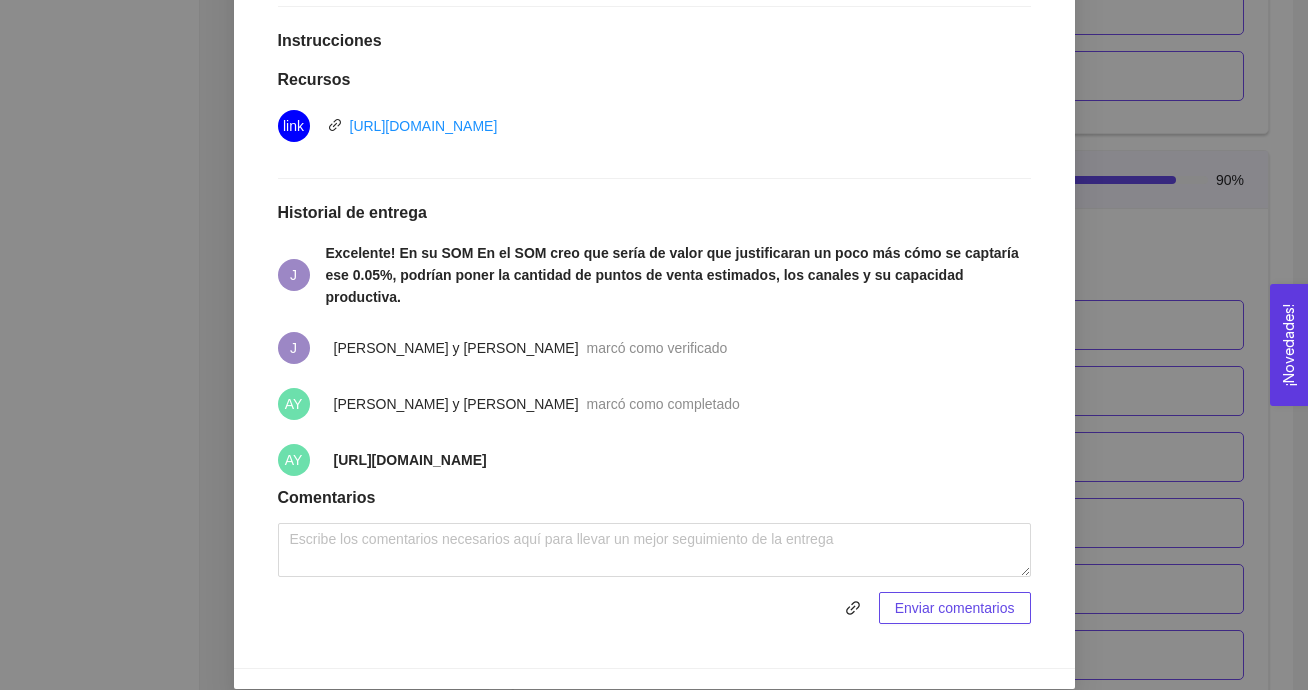 scroll, scrollTop: 0, scrollLeft: 0, axis: both 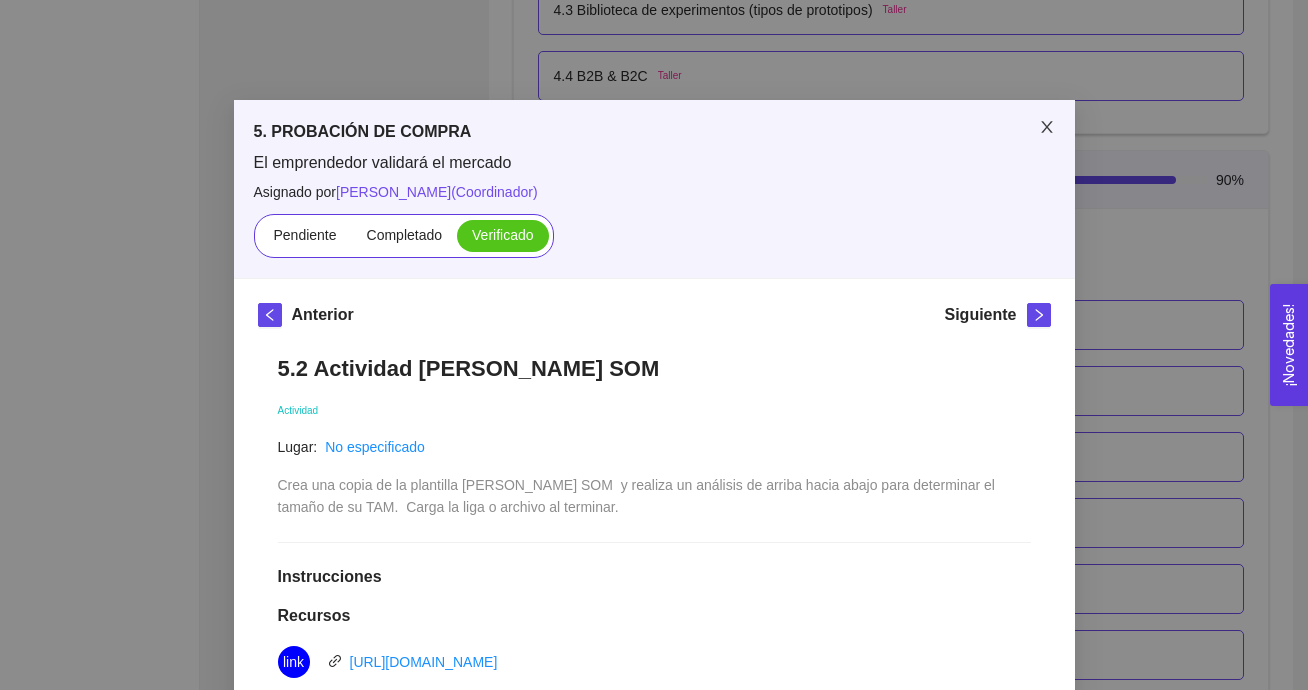 click 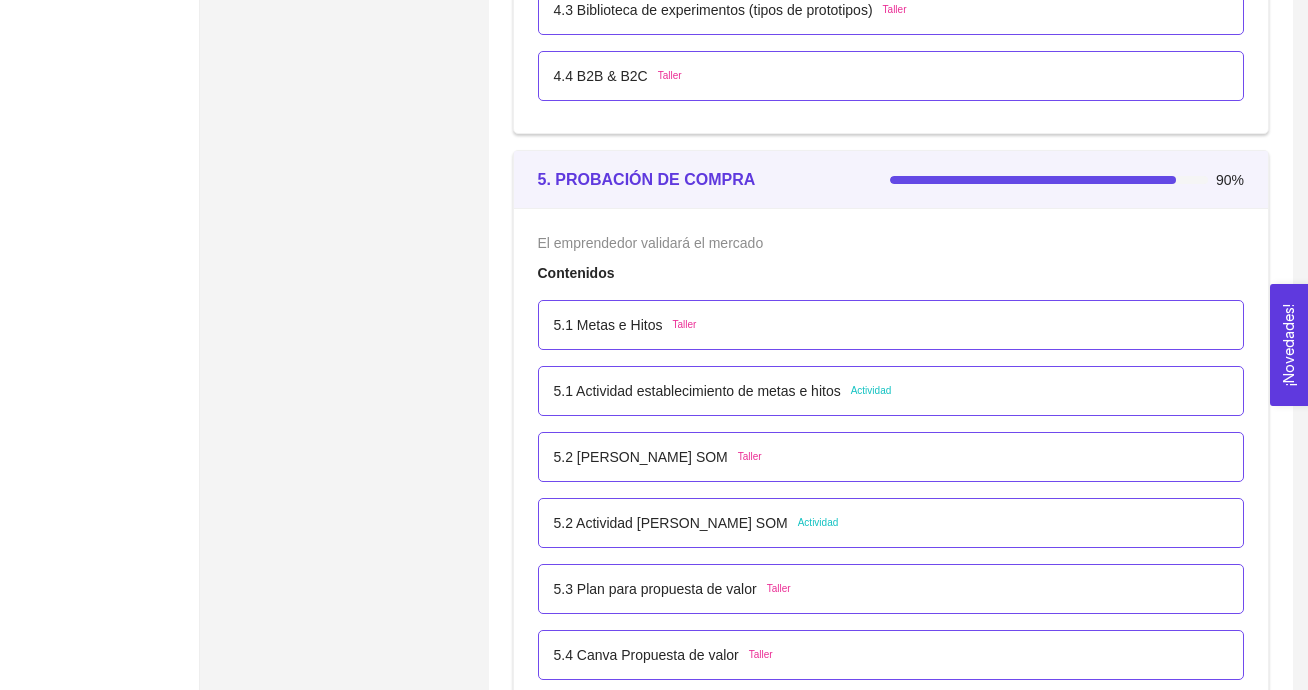 scroll, scrollTop: 4006, scrollLeft: 0, axis: vertical 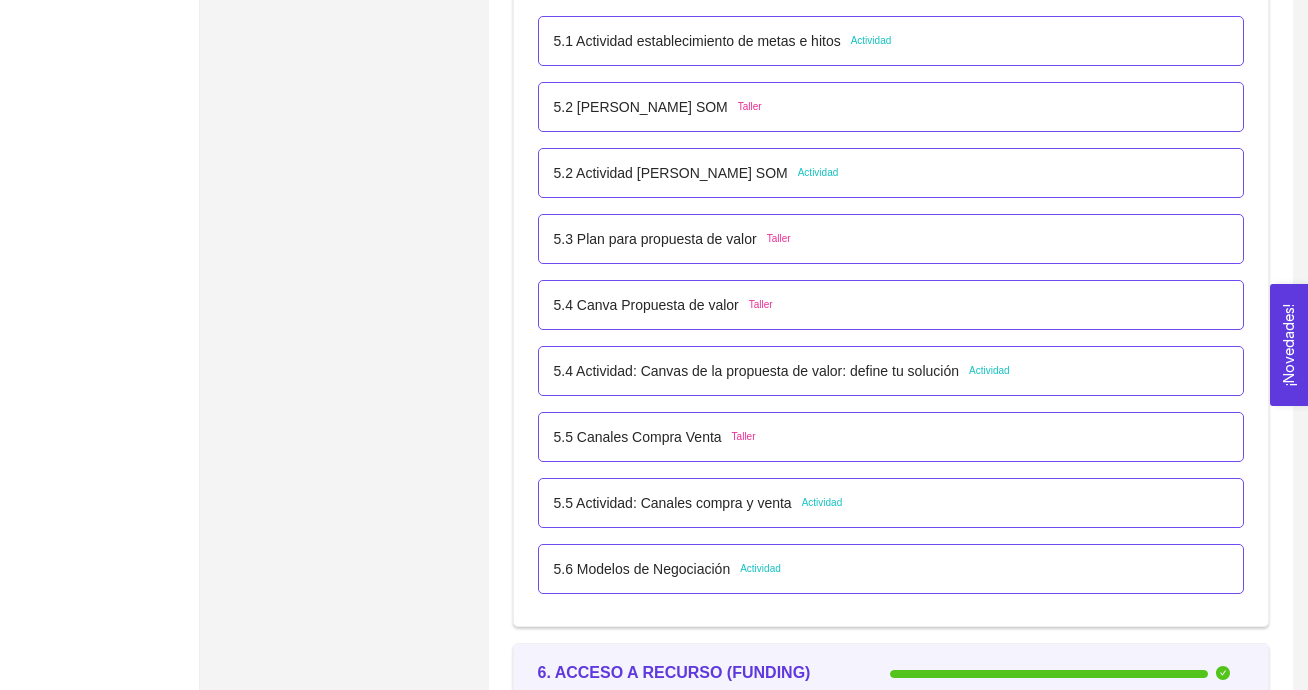 click on "5.4 Actividad: Canvas de la propuesta de valor: define tu solución" at bounding box center [756, 371] 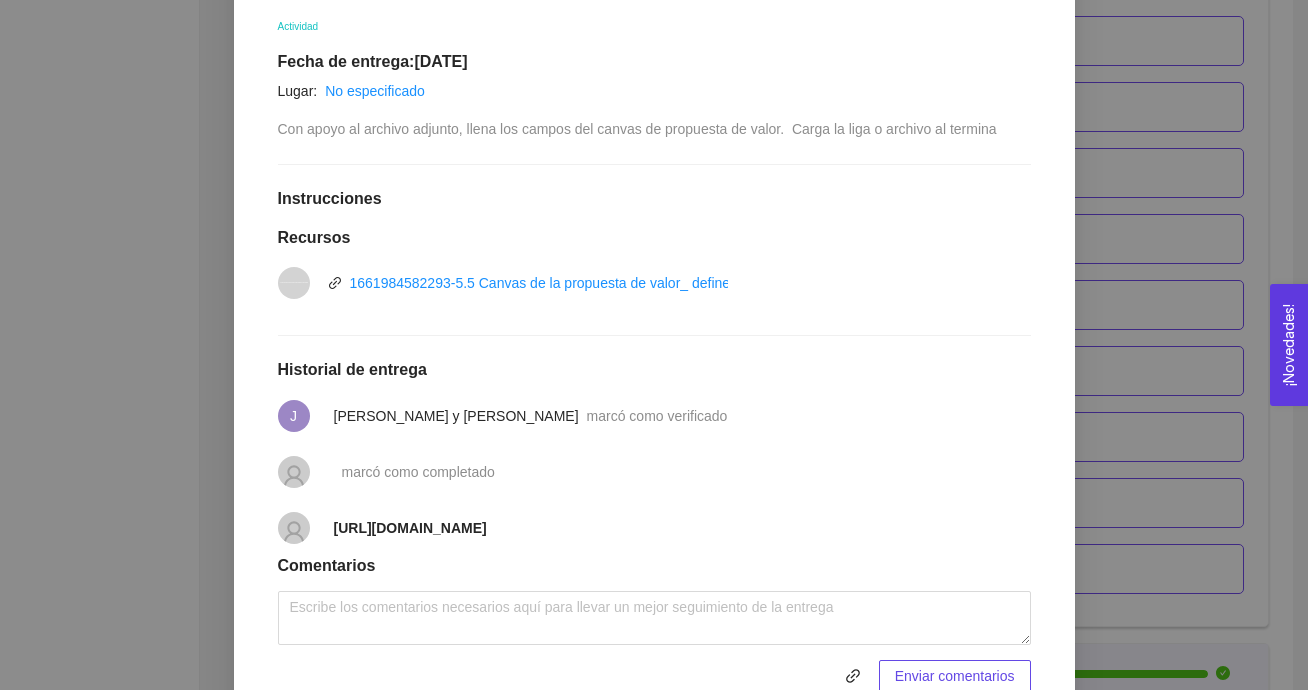 scroll, scrollTop: 0, scrollLeft: 0, axis: both 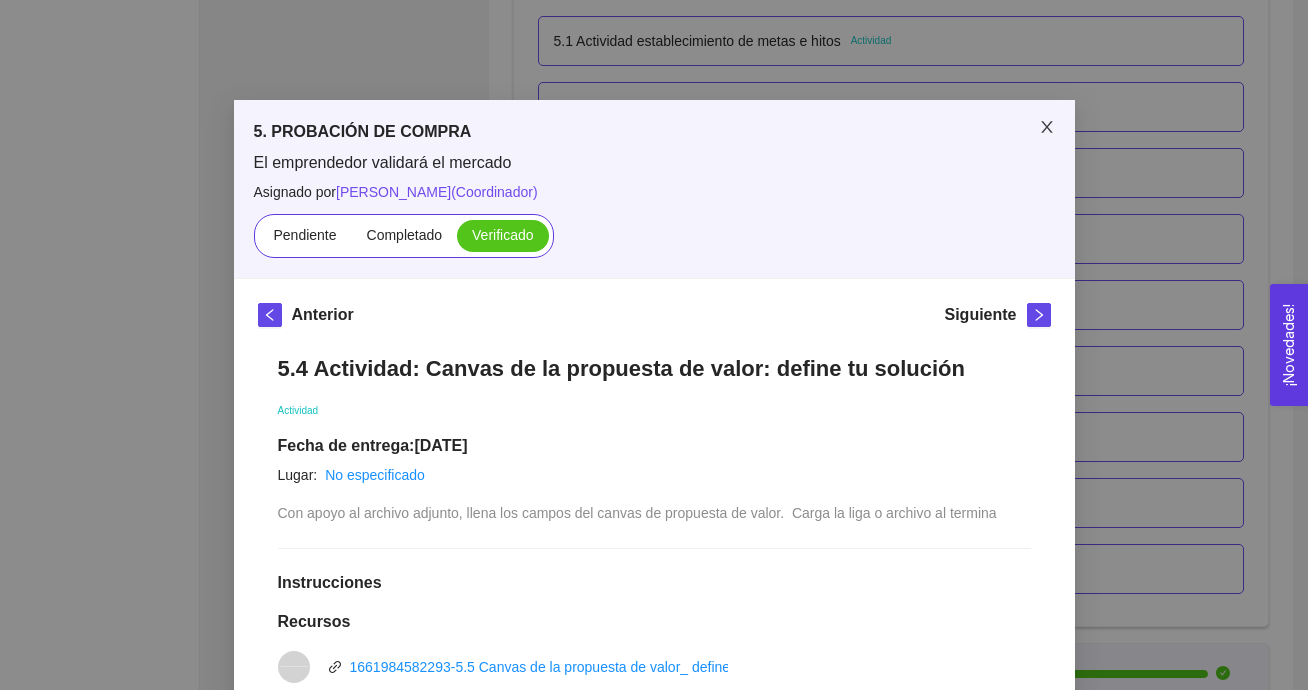 click 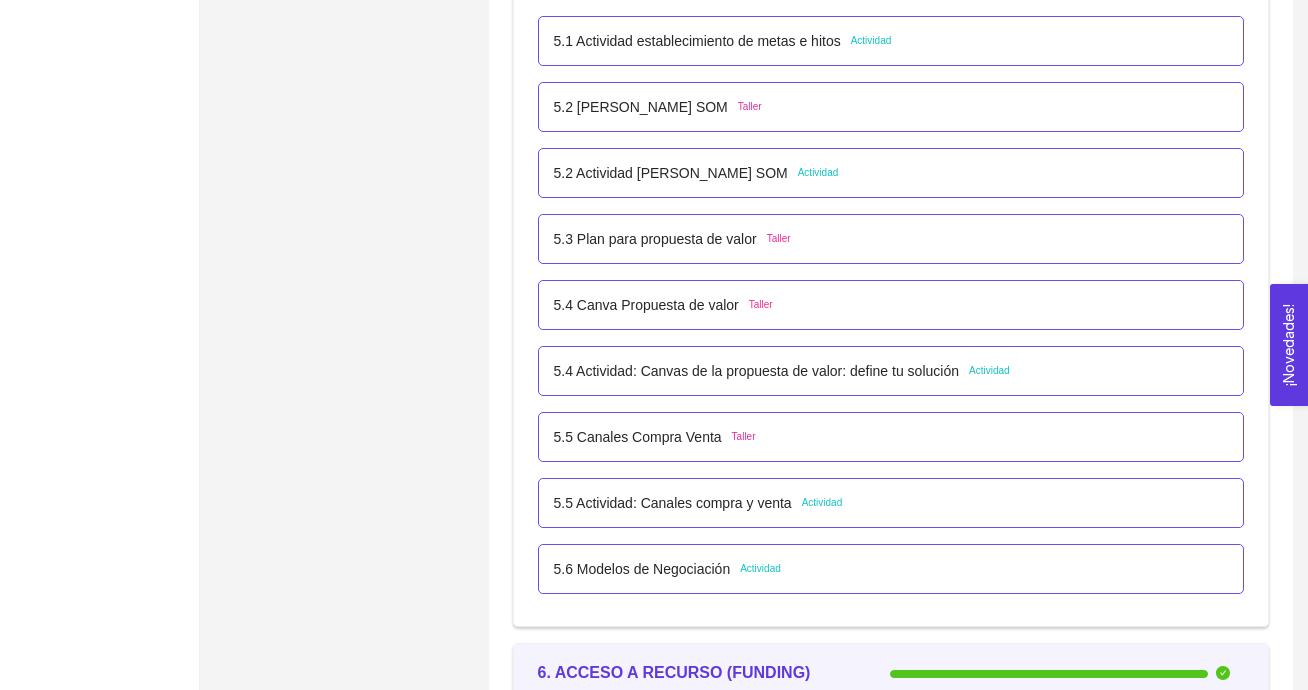 click on "5.5 Actividad: Canales compra y venta Actividad" at bounding box center [891, 503] 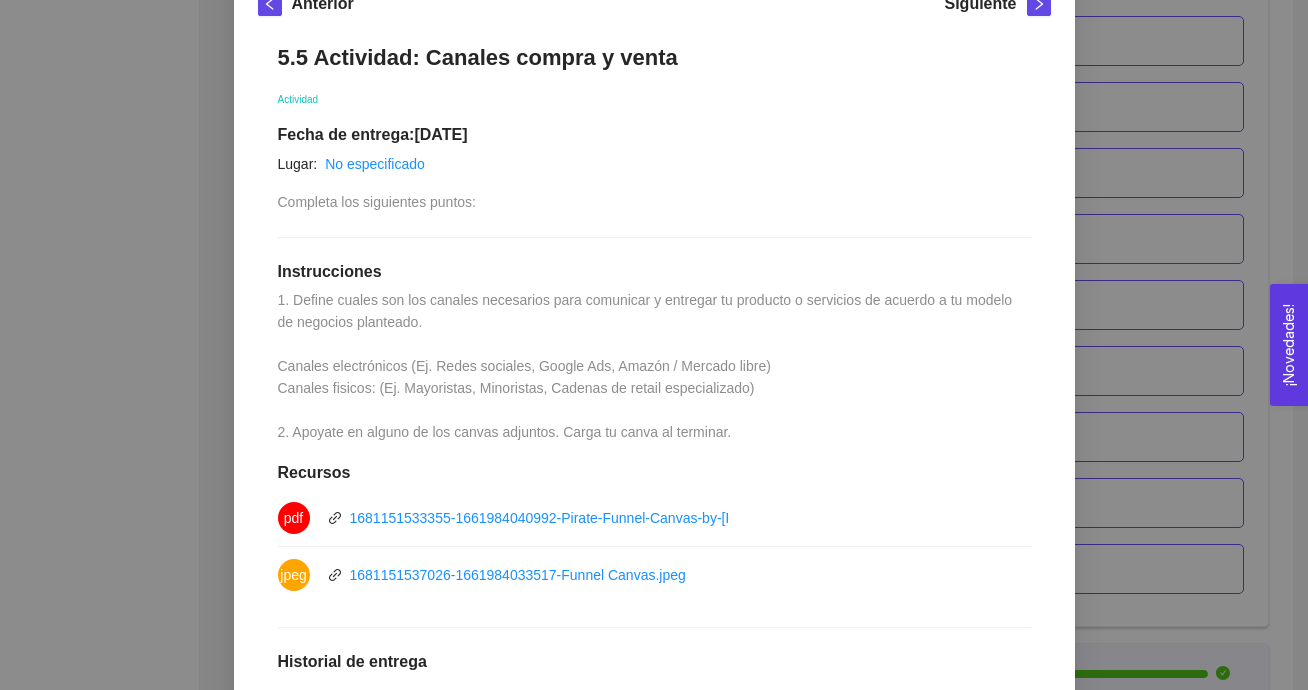 scroll, scrollTop: 0, scrollLeft: 0, axis: both 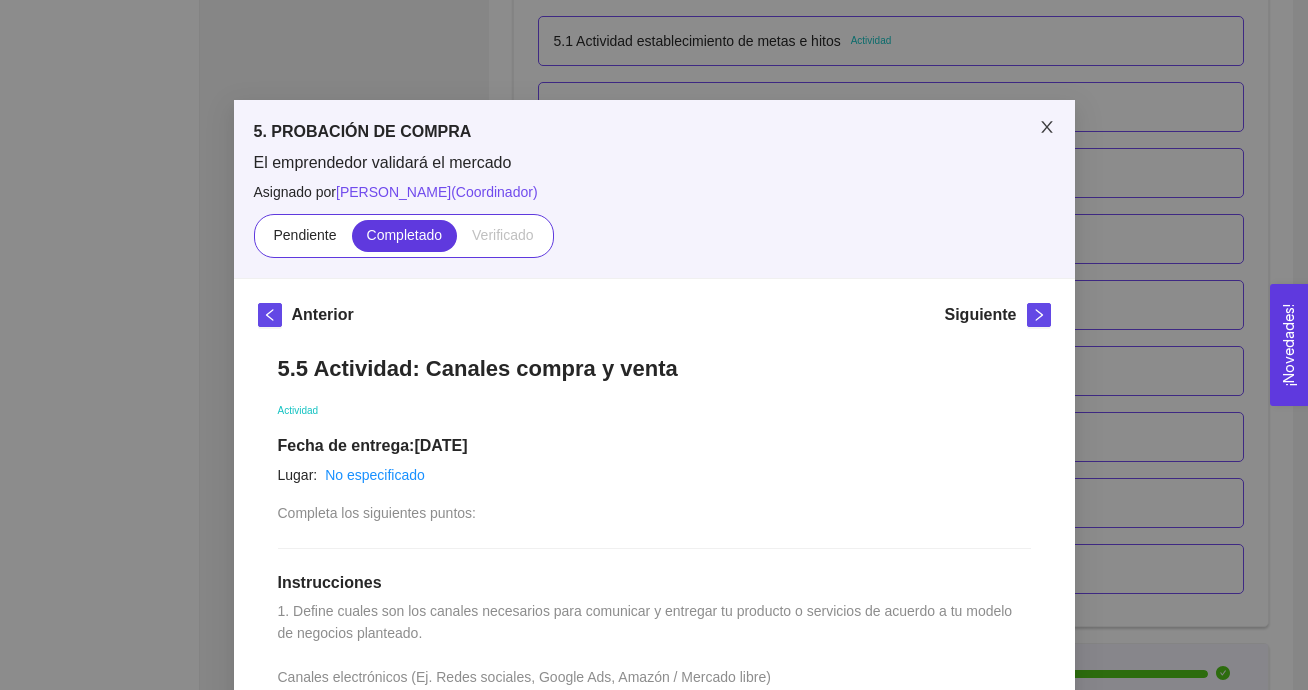 click 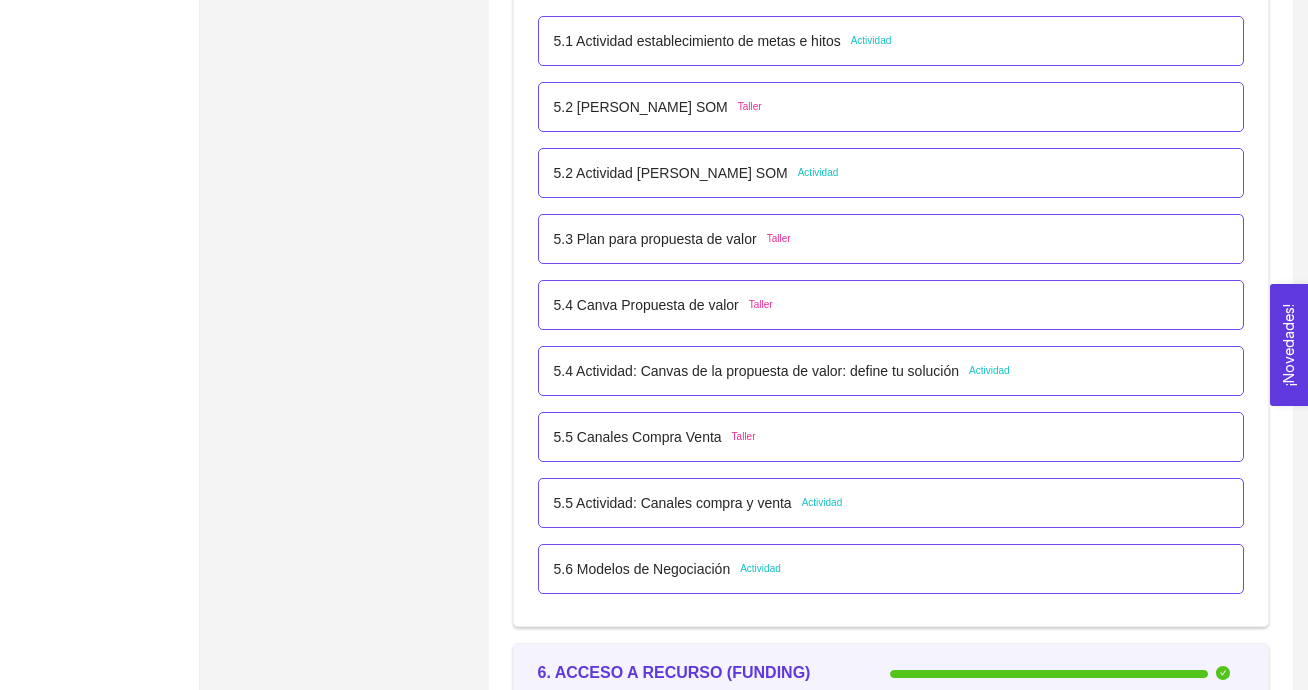 click on "5.5 Actividad: Canales compra y venta" at bounding box center [673, 503] 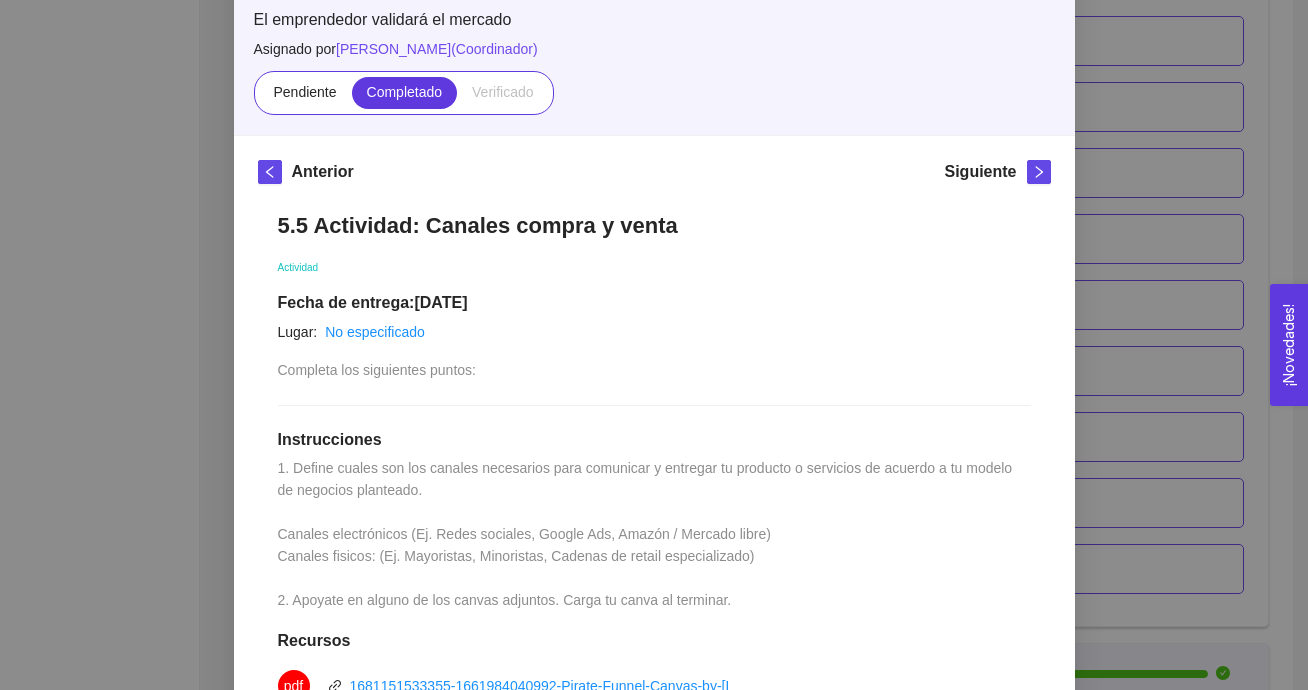 scroll, scrollTop: 117, scrollLeft: 0, axis: vertical 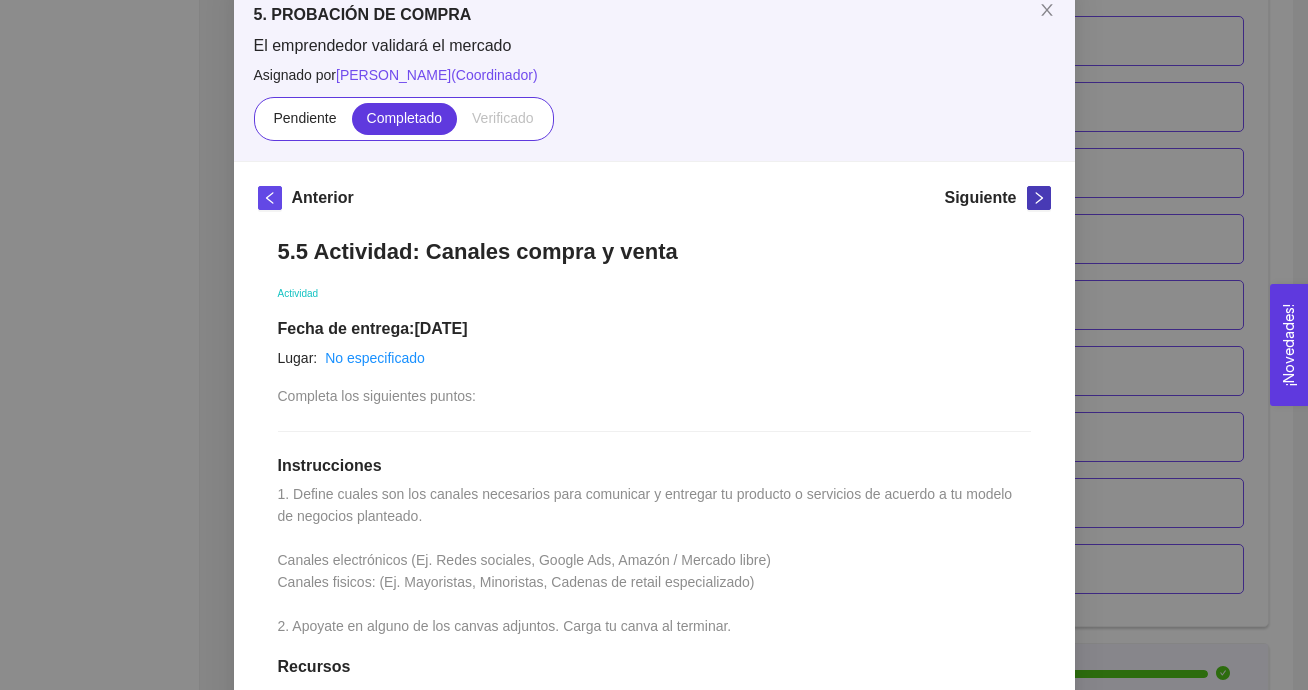 click 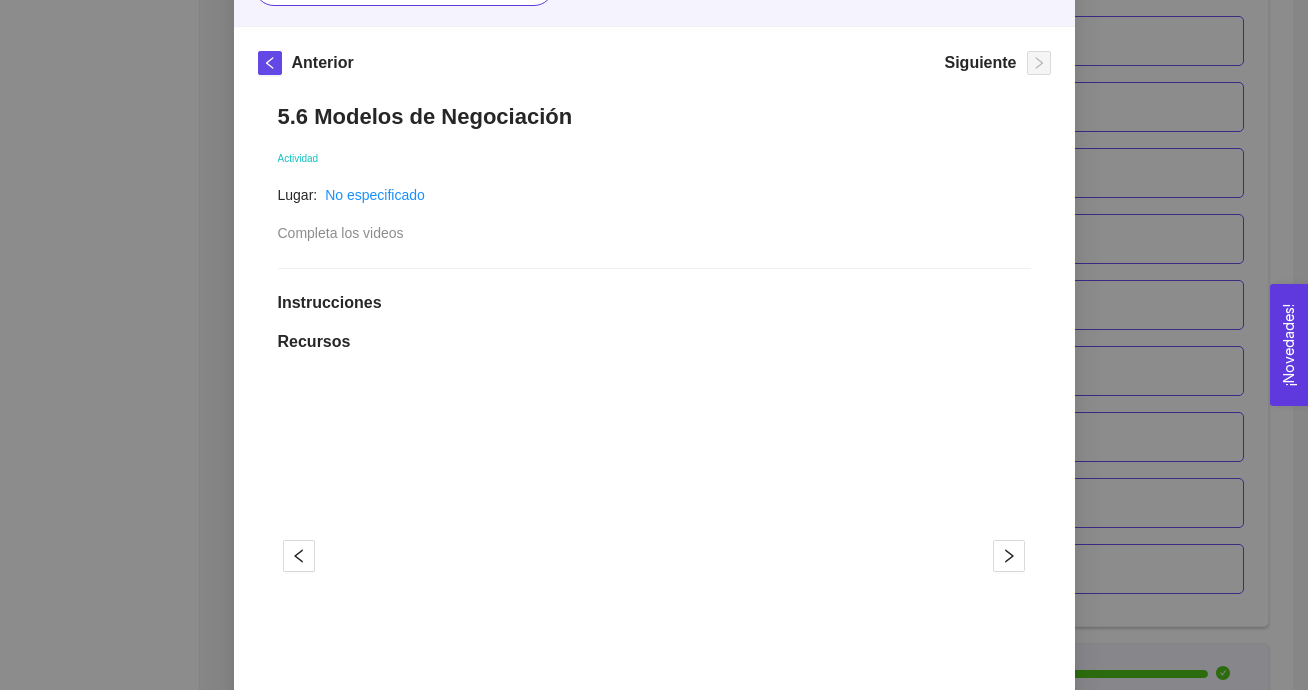 scroll, scrollTop: 0, scrollLeft: 0, axis: both 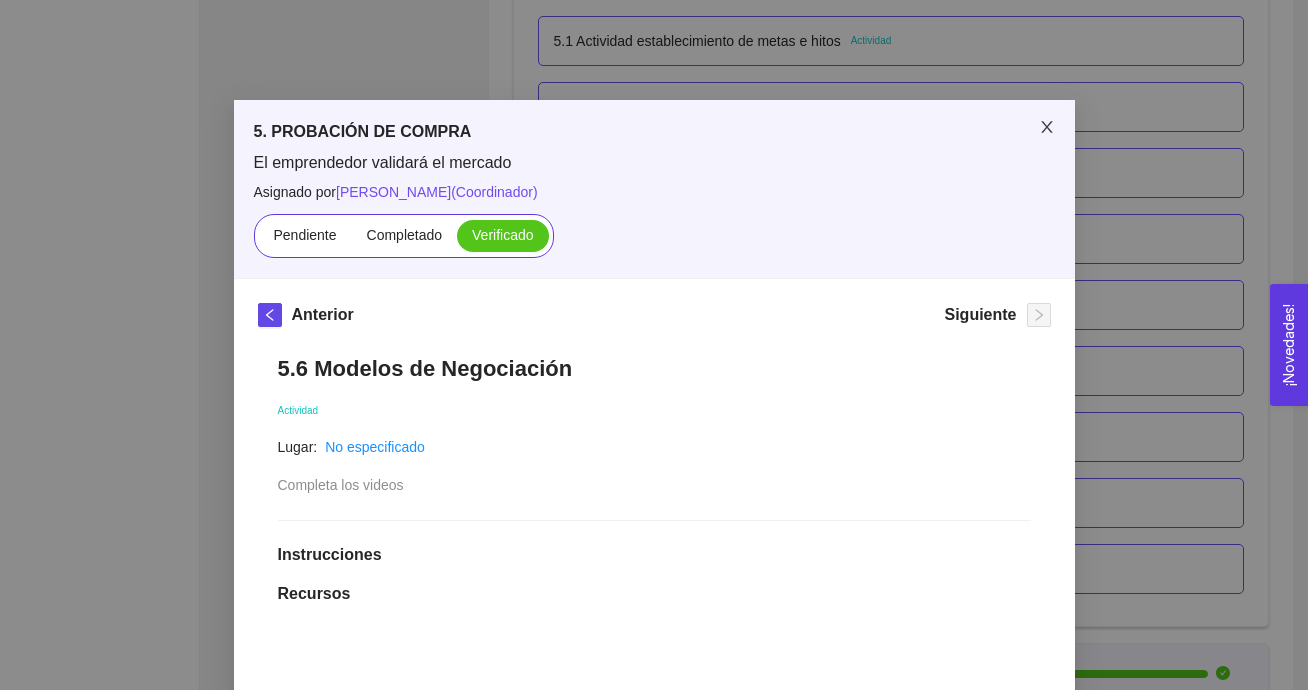 click 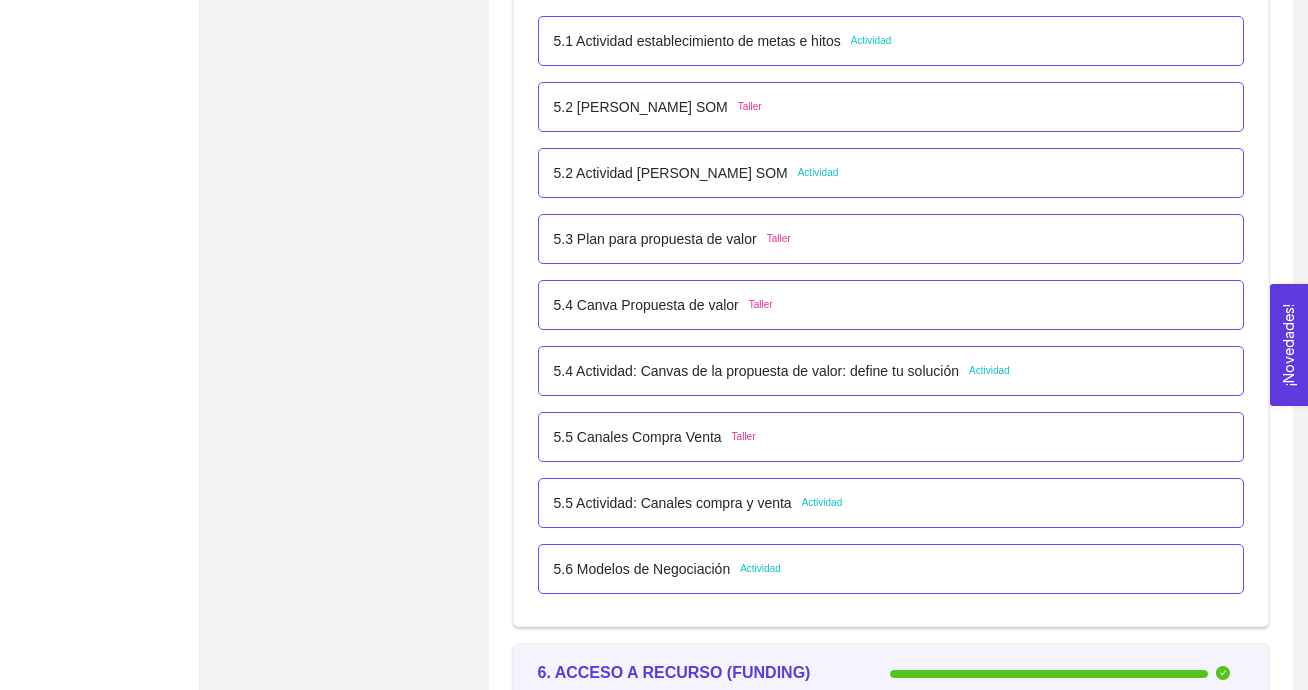 scroll, scrollTop: 4184, scrollLeft: 0, axis: vertical 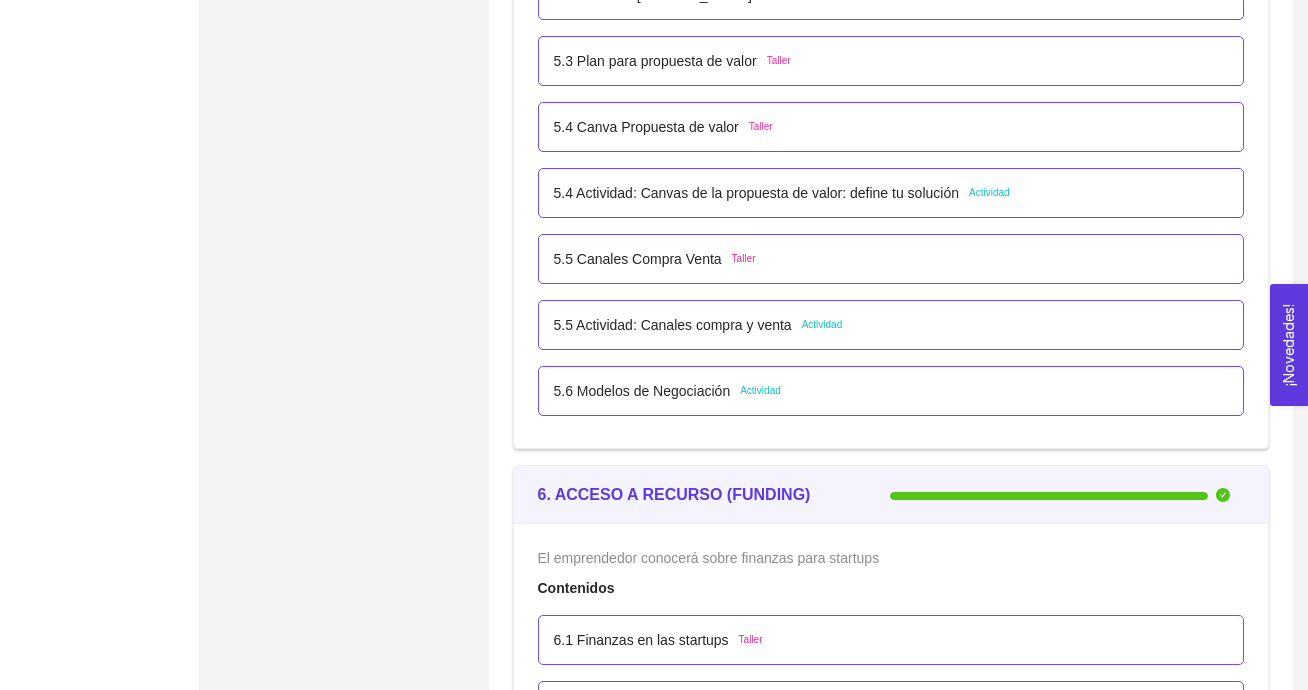 click on "5.6 Modelos de Negociación" at bounding box center [642, 391] 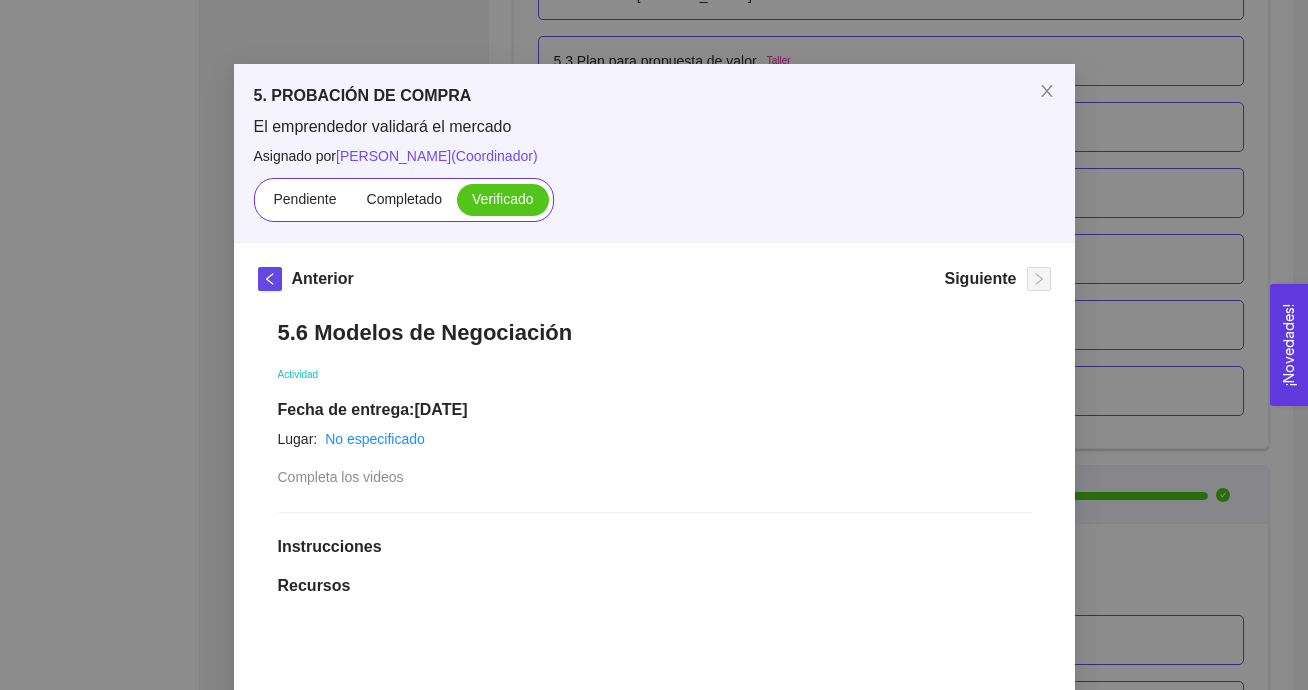 scroll, scrollTop: 0, scrollLeft: 0, axis: both 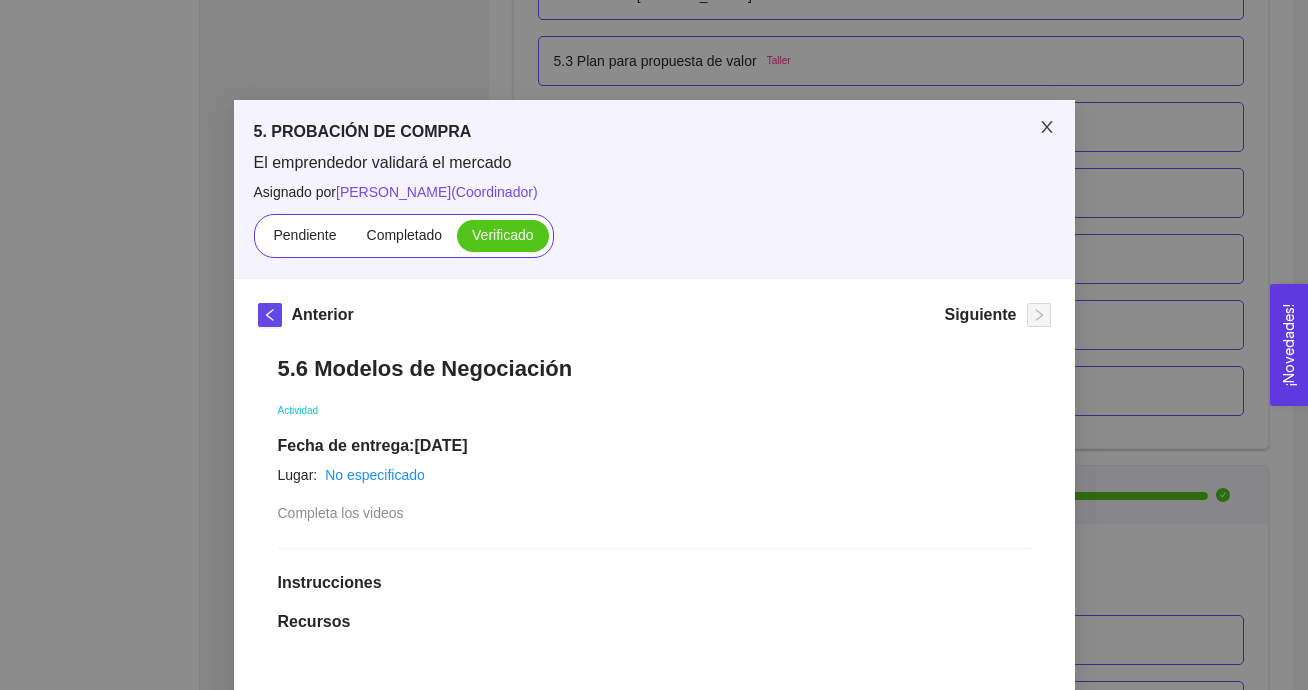 click 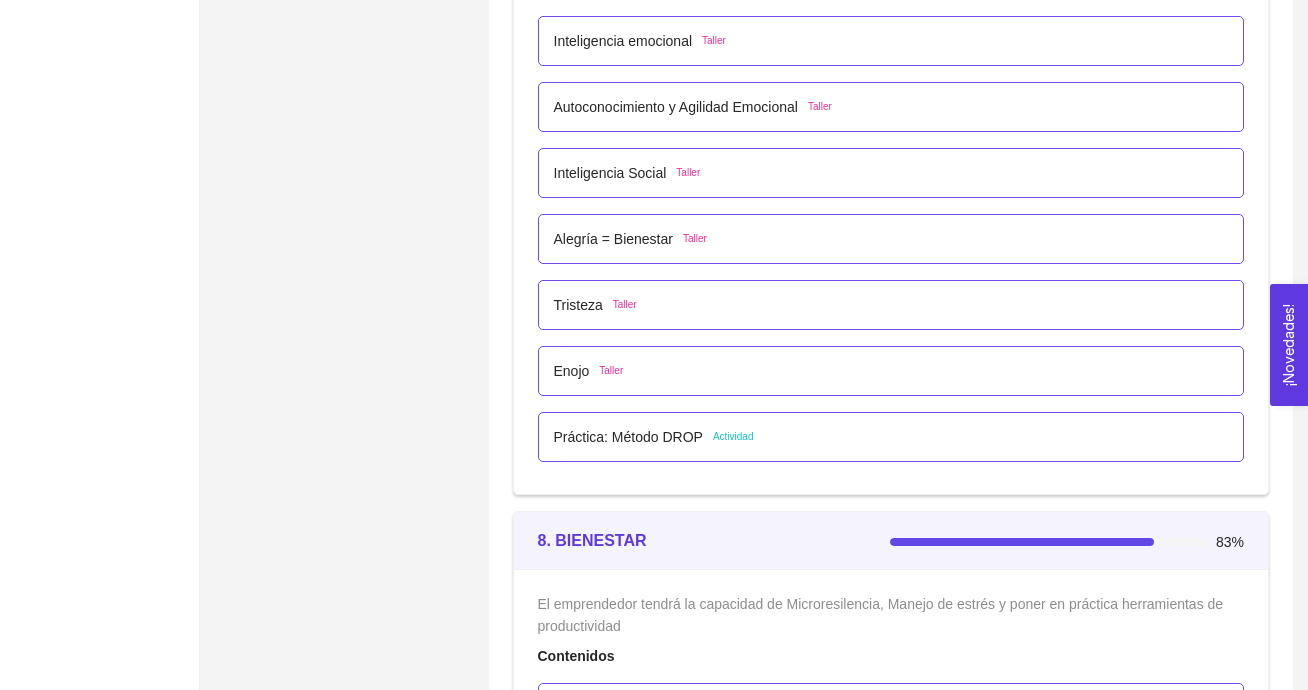 scroll, scrollTop: 5658, scrollLeft: 0, axis: vertical 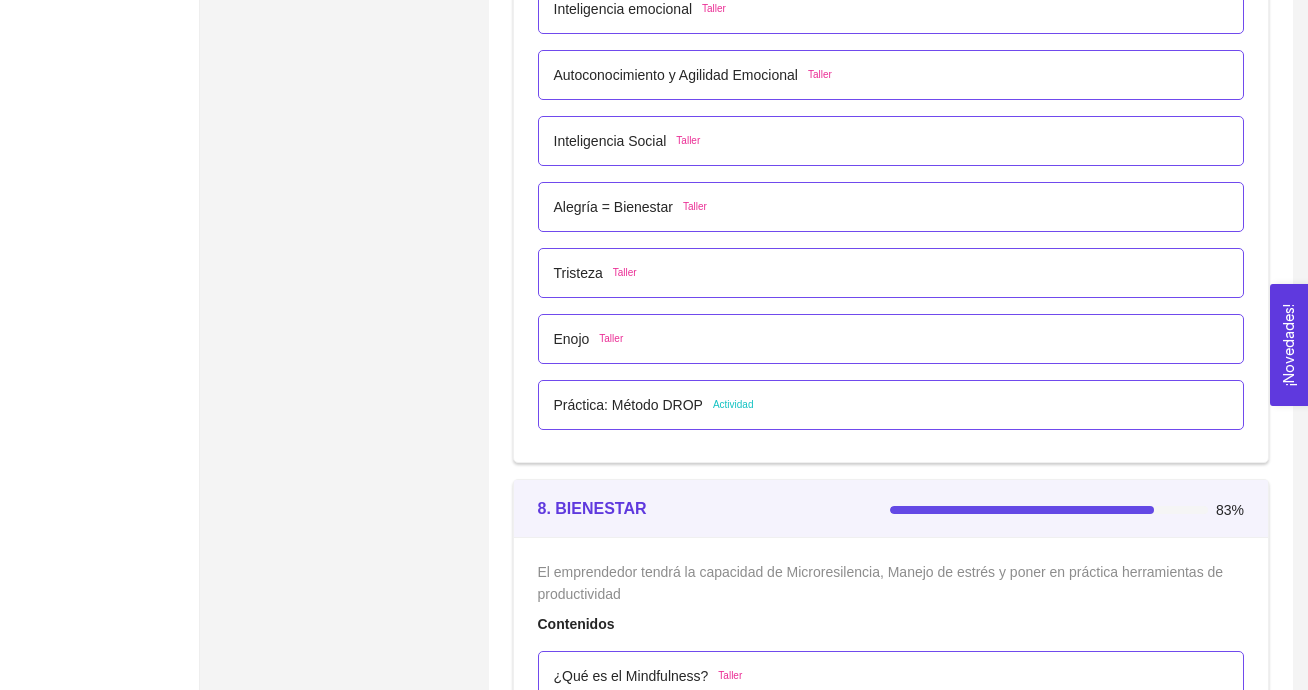 click on "Práctica: Método DROP" at bounding box center (628, 405) 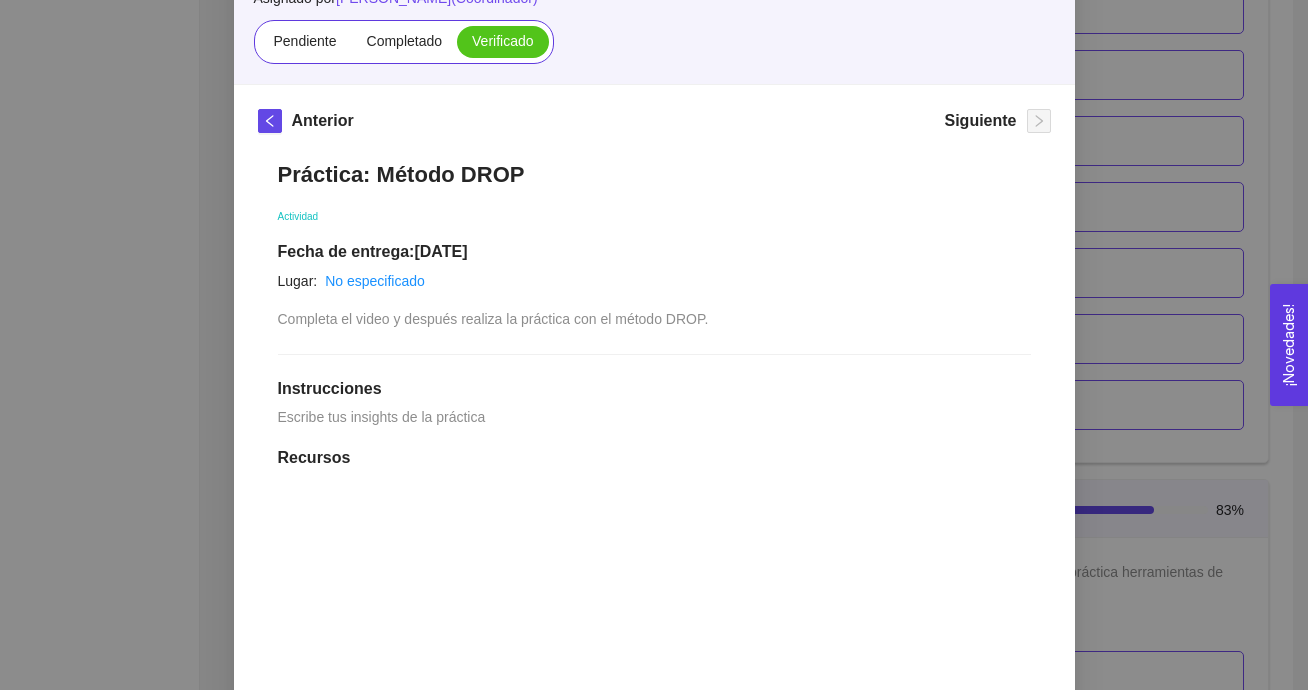 scroll, scrollTop: 0, scrollLeft: 0, axis: both 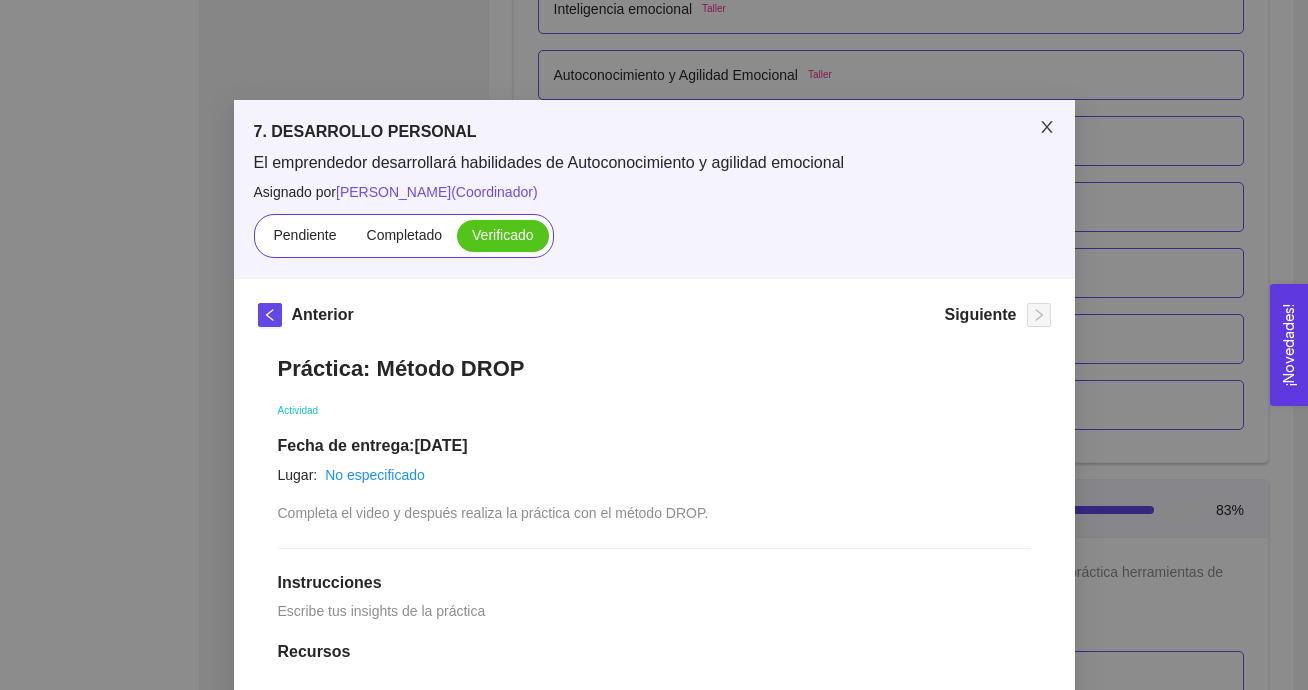 click 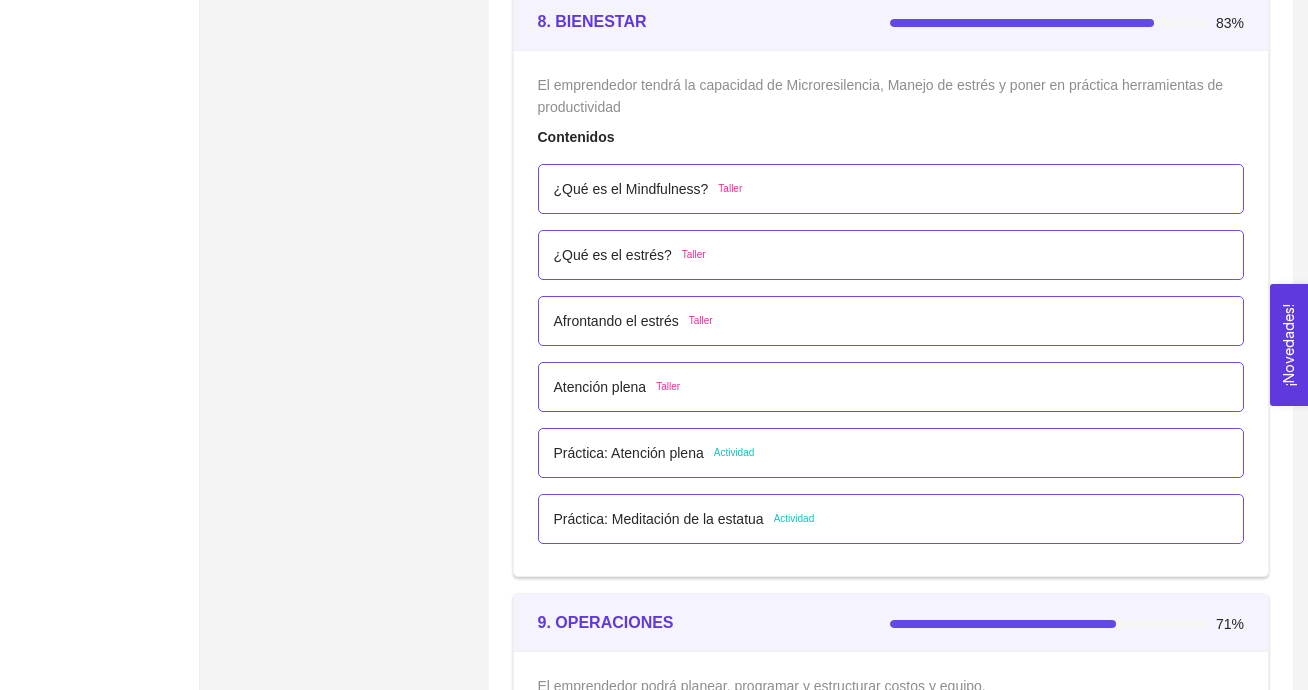 scroll, scrollTop: 6176, scrollLeft: 0, axis: vertical 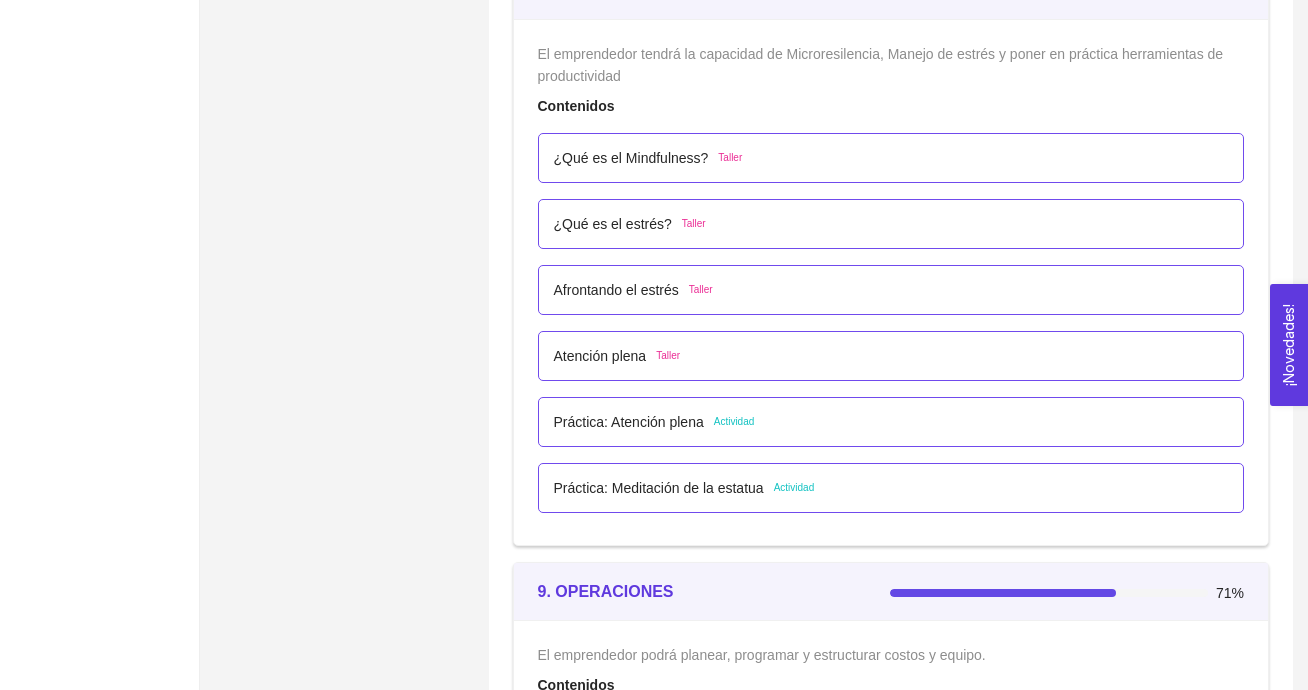 click on "Práctica: Atención plena  Actividad" at bounding box center [891, 422] 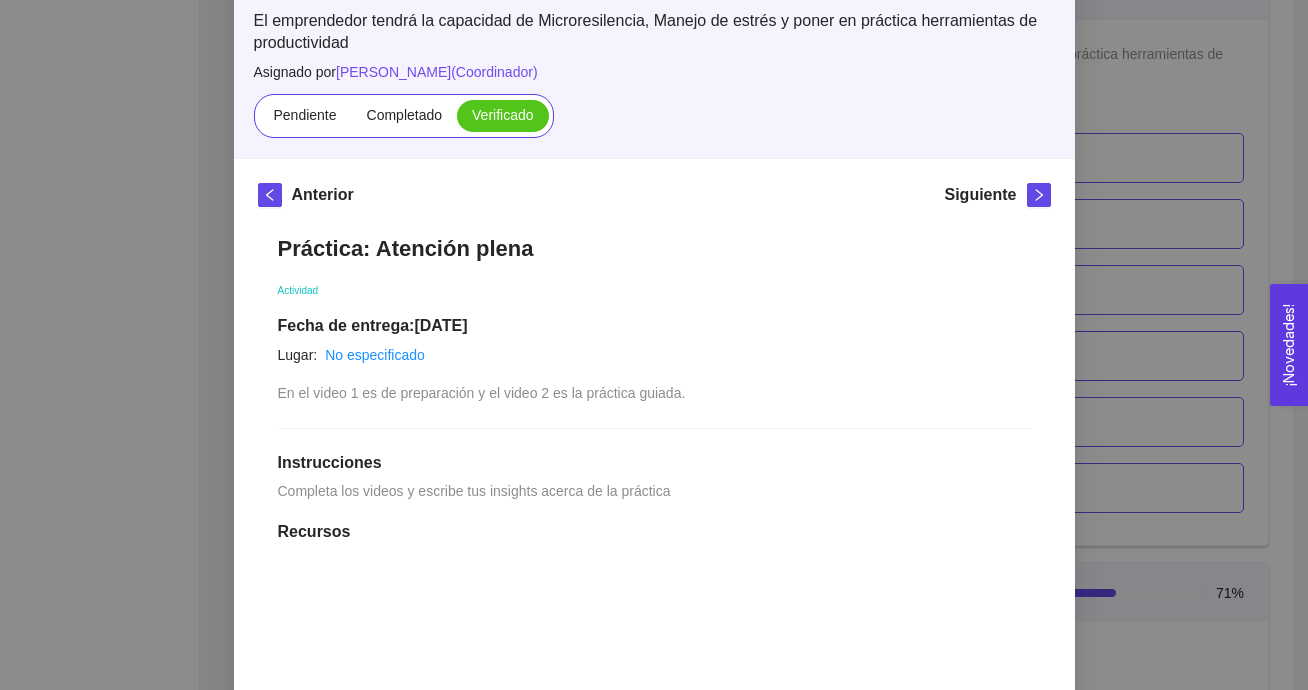 scroll, scrollTop: 0, scrollLeft: 0, axis: both 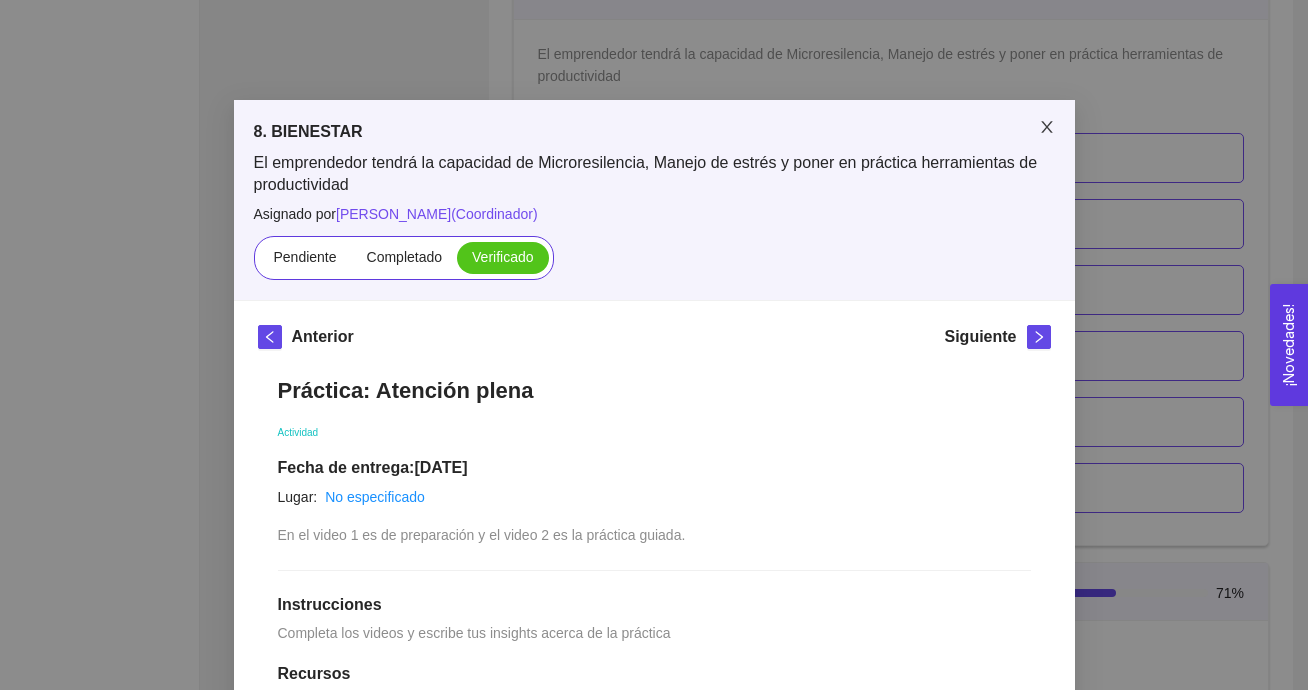 click 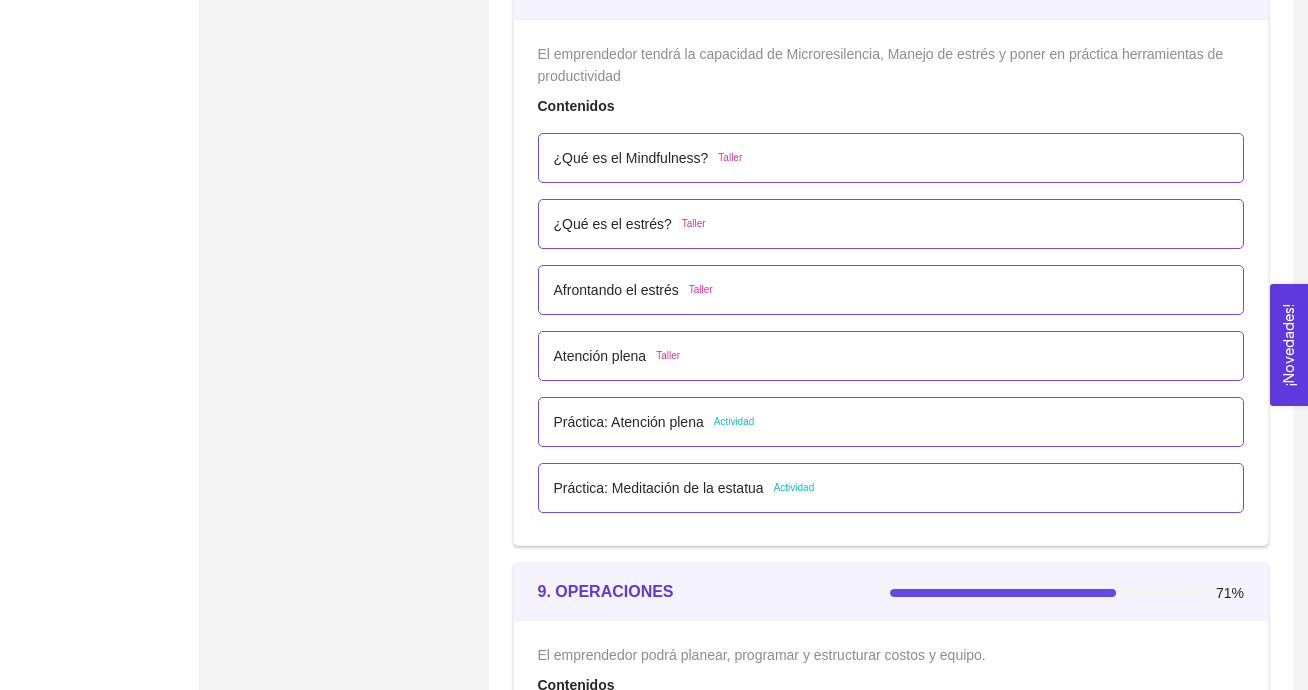 click on "Práctica: Meditación de la estatua  Actividad" at bounding box center [891, 488] 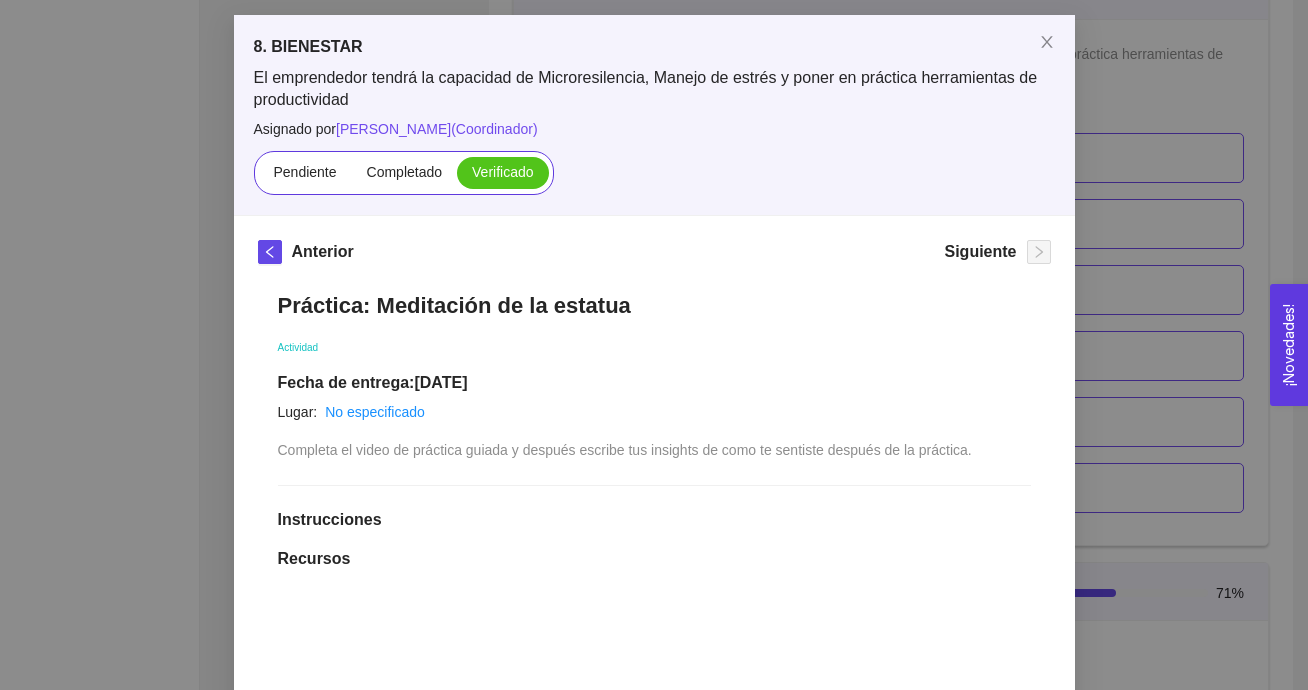 scroll, scrollTop: 79, scrollLeft: 0, axis: vertical 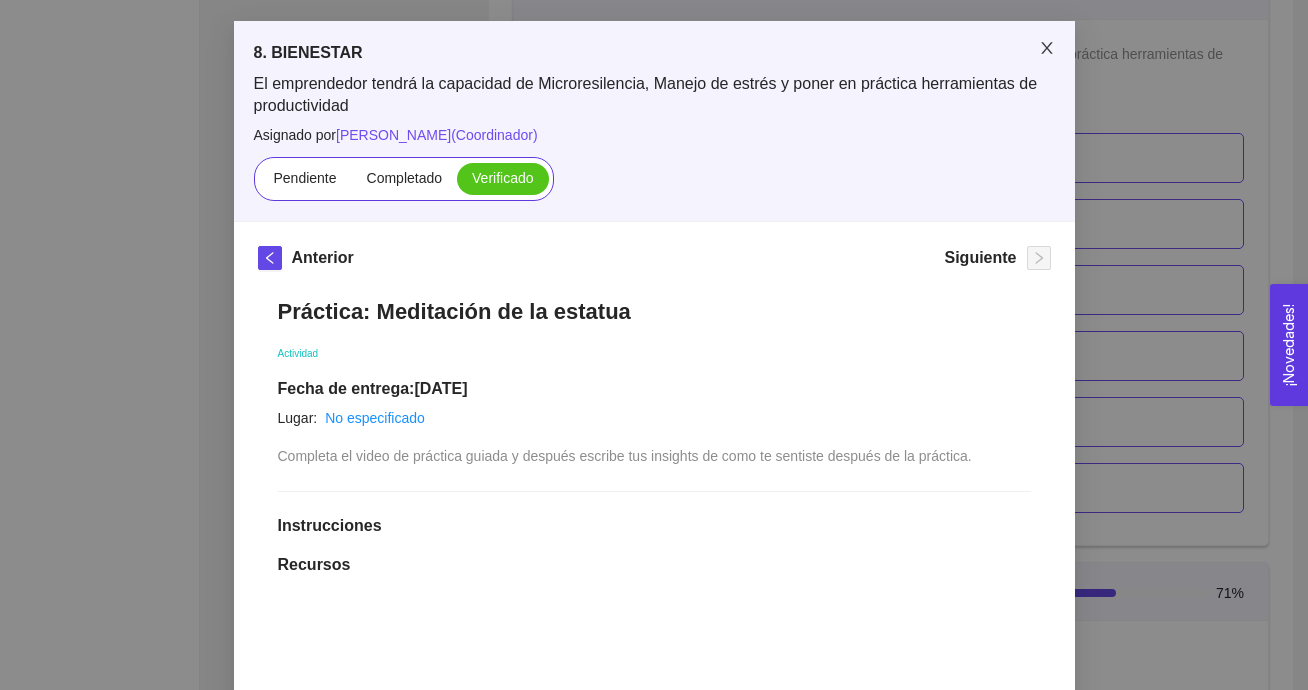 click 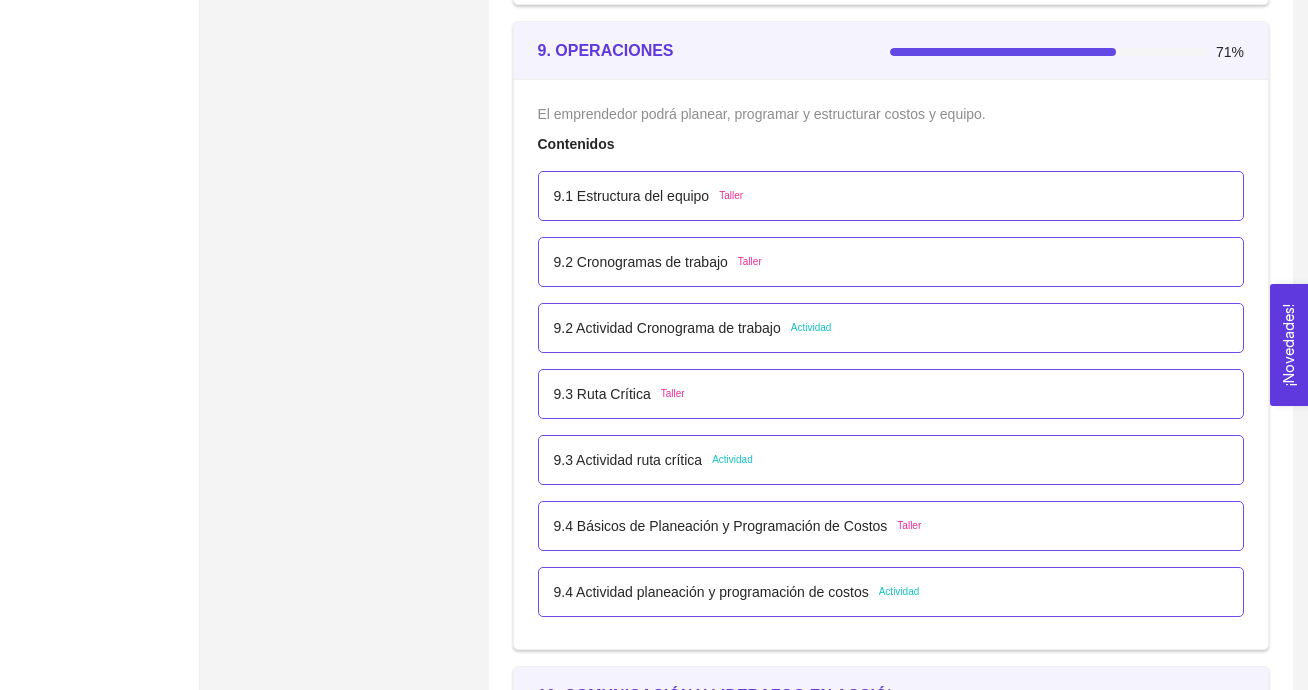 scroll, scrollTop: 6715, scrollLeft: 0, axis: vertical 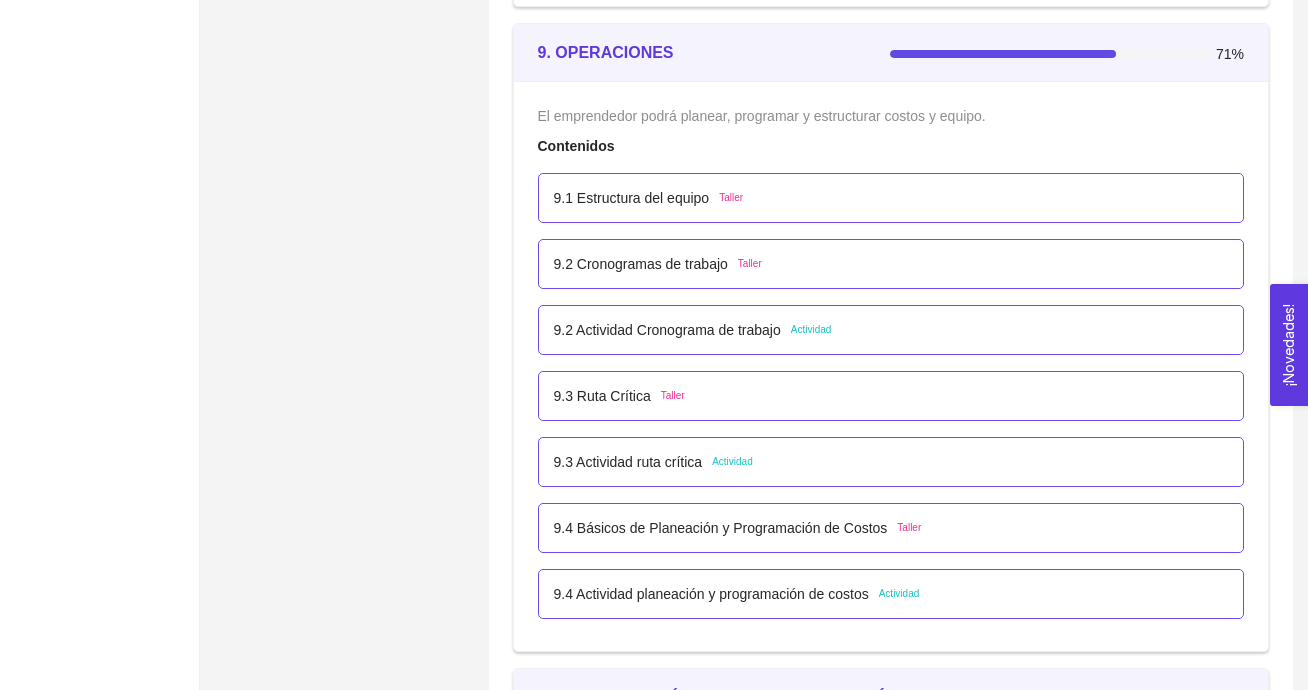 click on "9.2 Actividad Cronograma de trabajo" at bounding box center (667, 330) 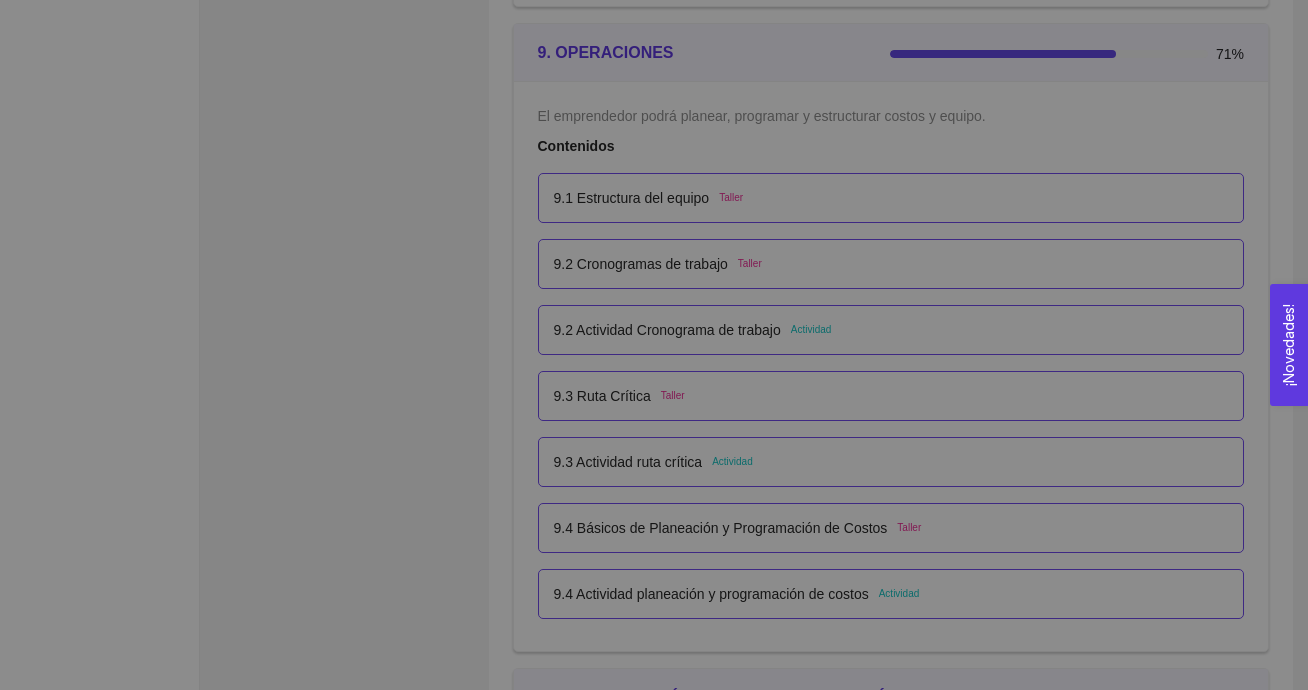 scroll, scrollTop: 0, scrollLeft: 0, axis: both 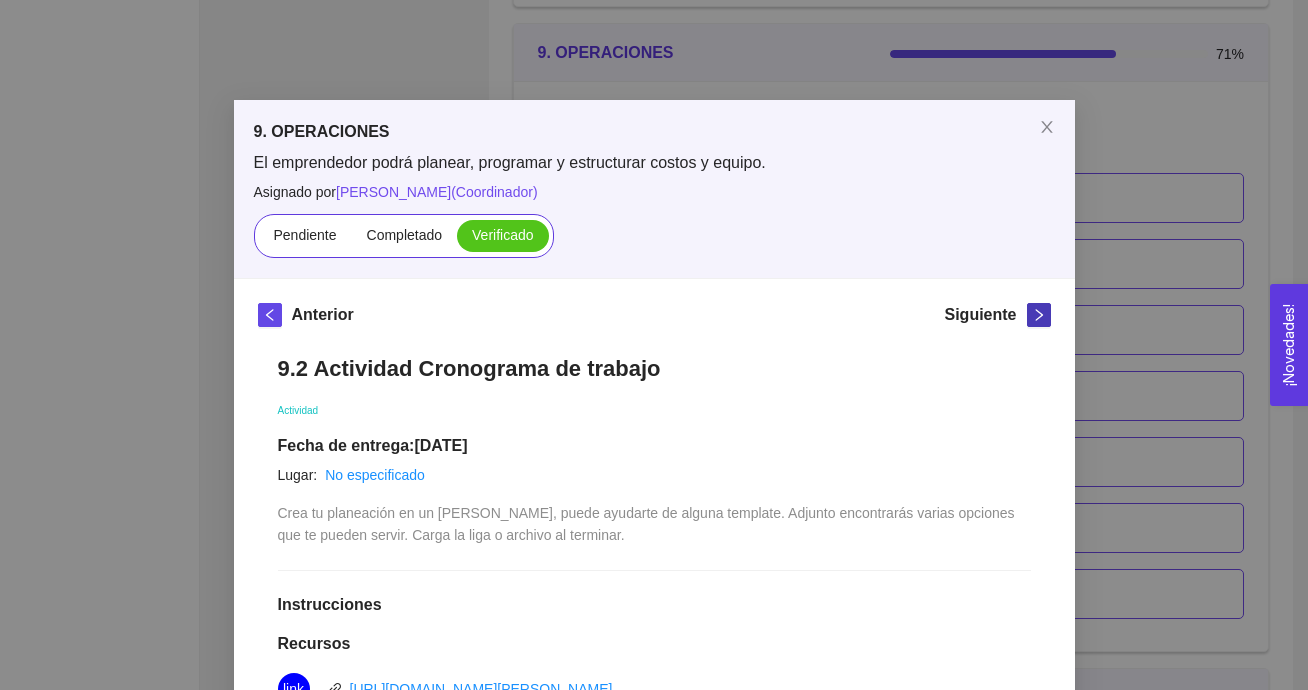 click at bounding box center (1039, 315) 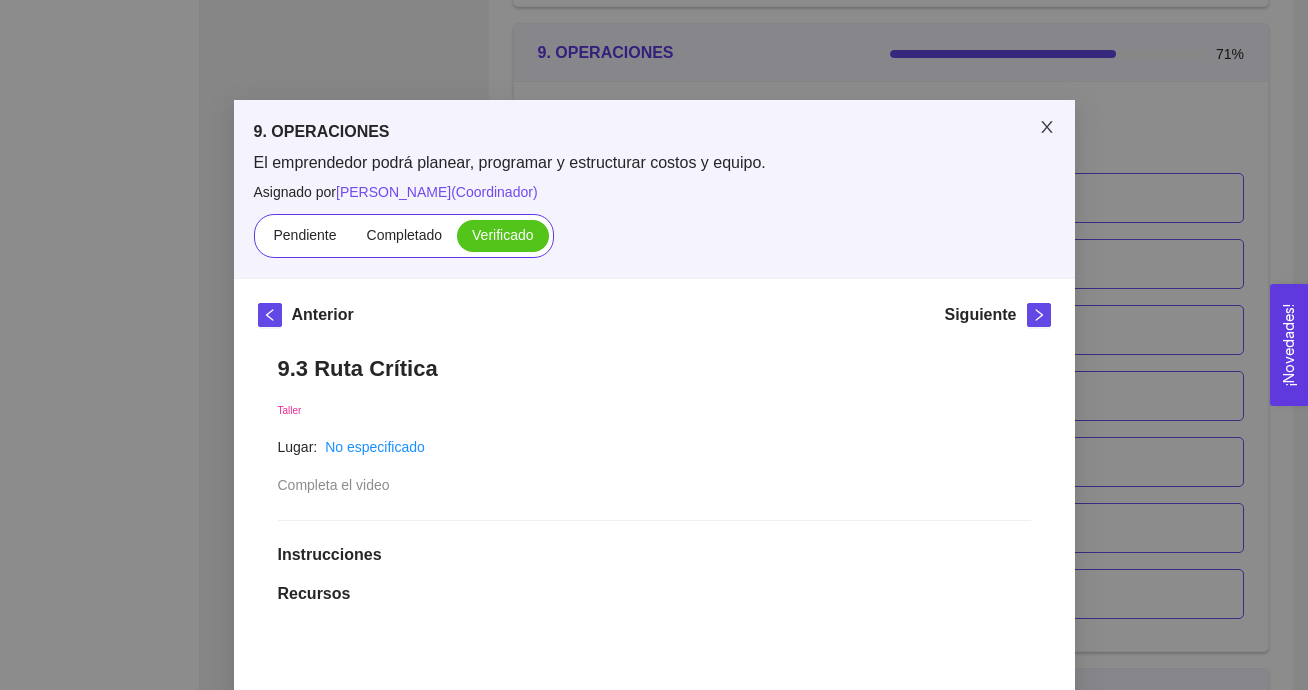 click 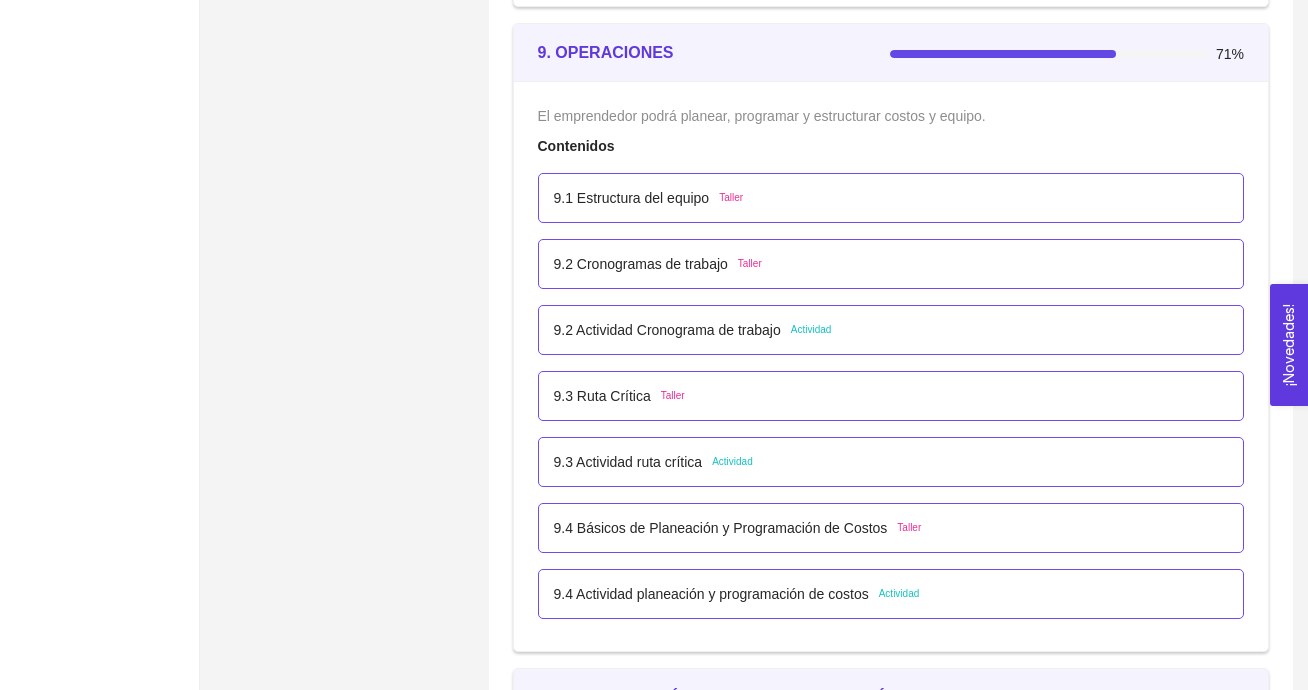 click on "9.3 Actividad ruta crítica Actividad" at bounding box center (891, 462) 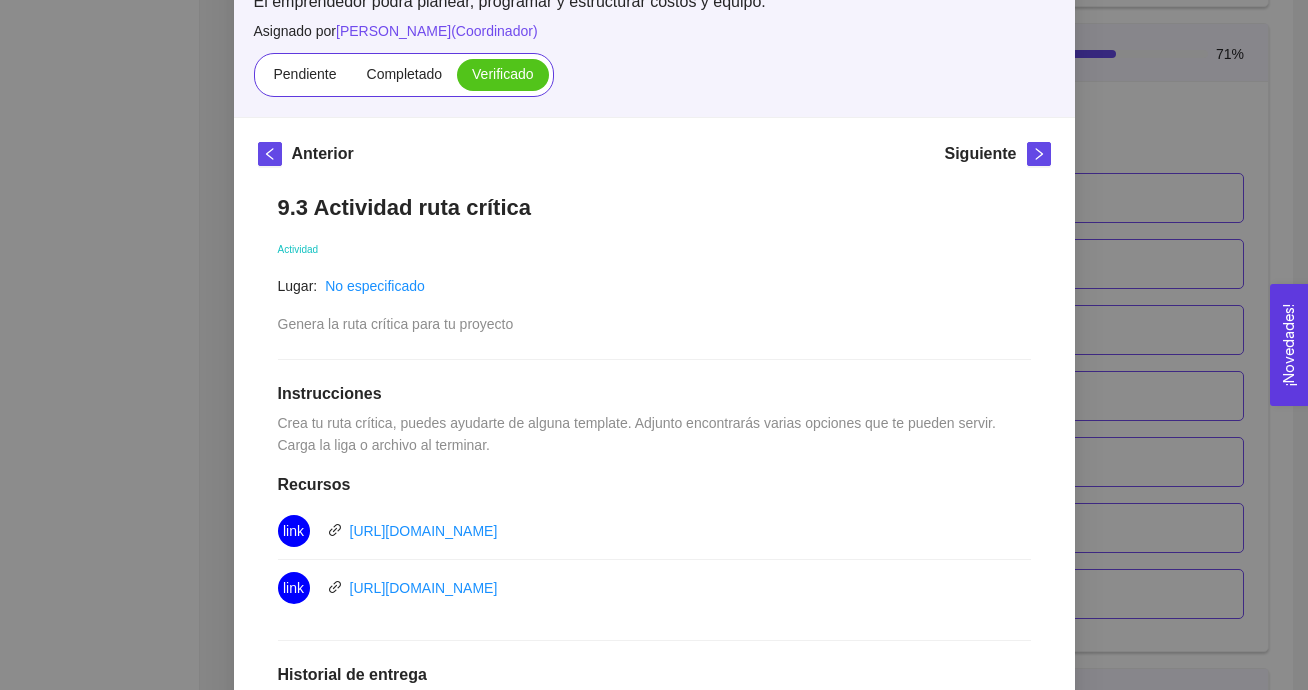 scroll, scrollTop: 151, scrollLeft: 0, axis: vertical 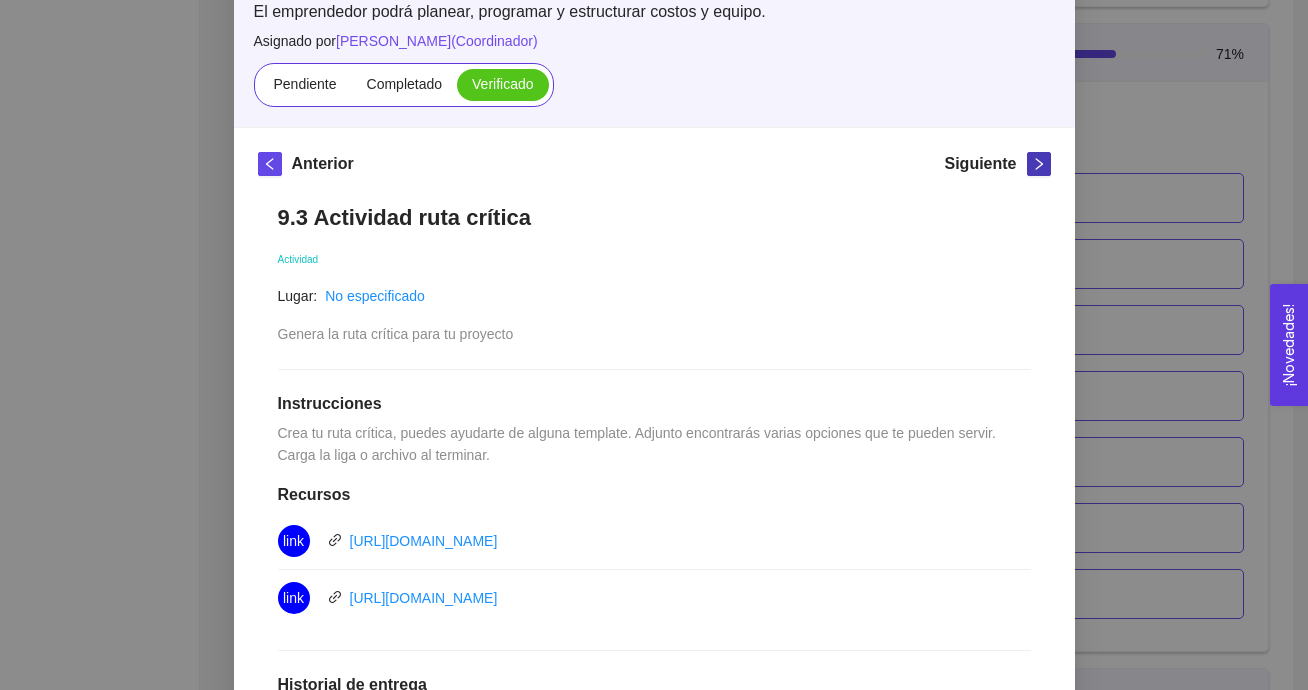 click 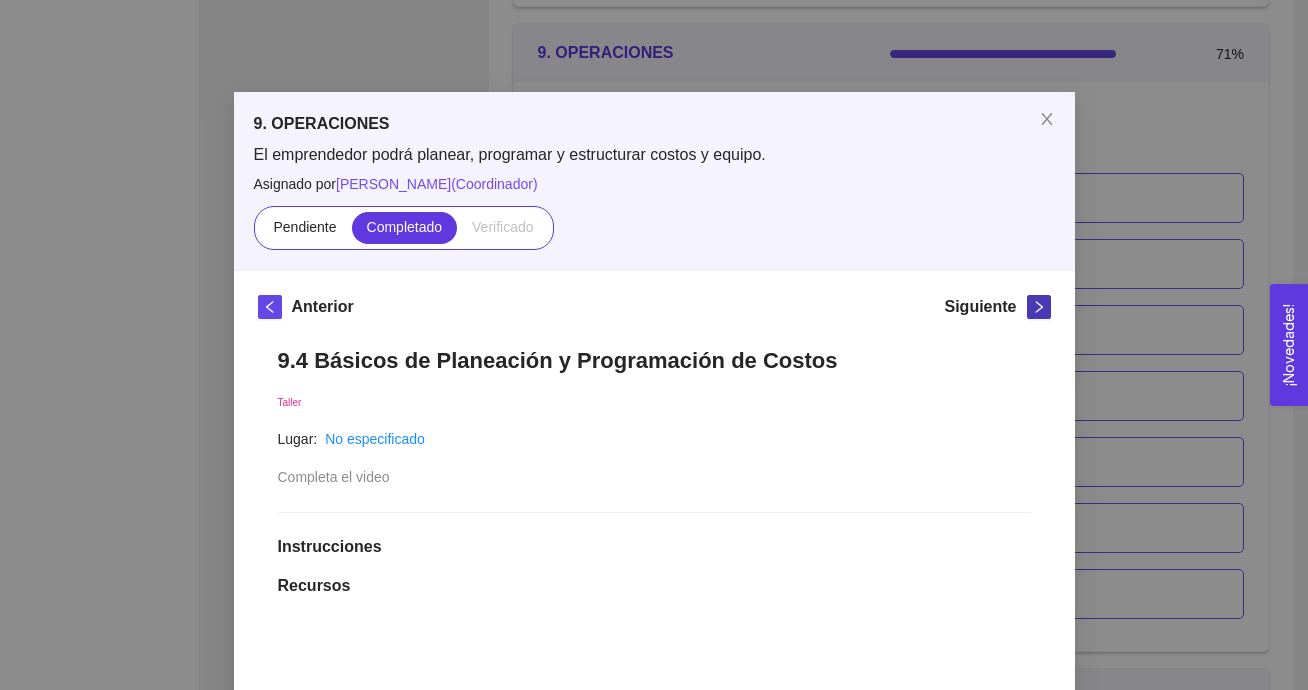 scroll, scrollTop: 151, scrollLeft: 0, axis: vertical 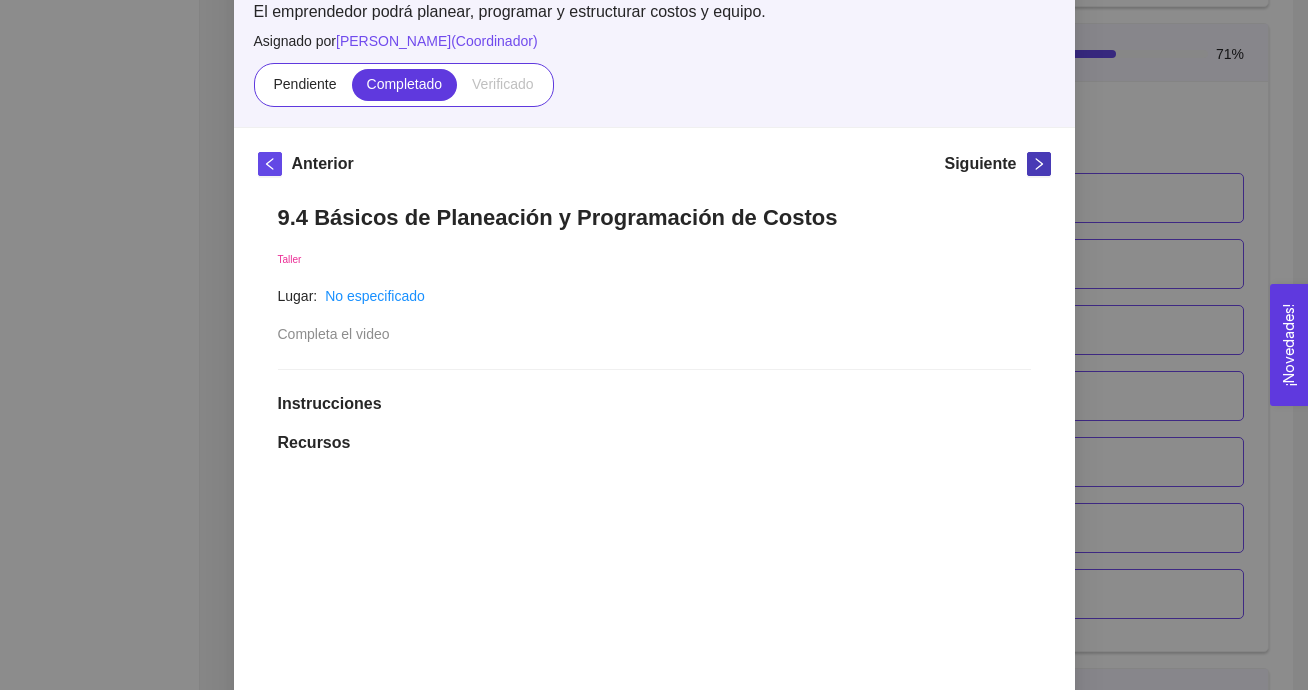 click 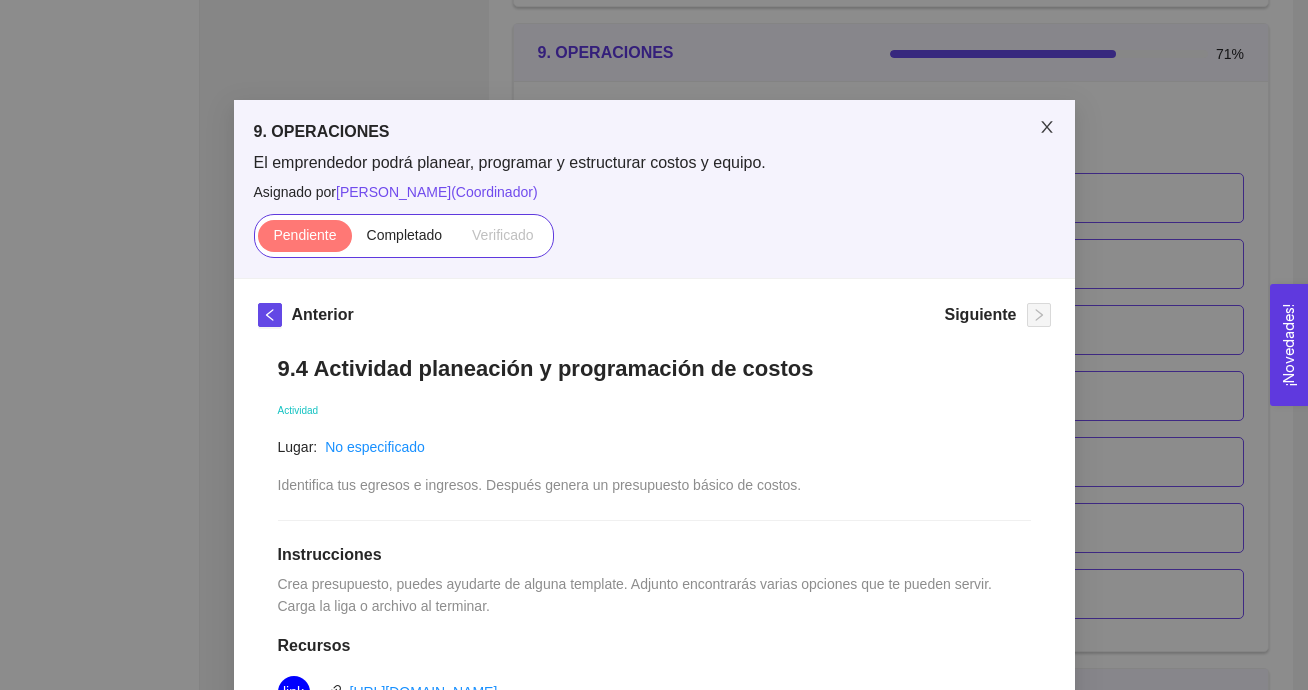 scroll, scrollTop: 3, scrollLeft: 0, axis: vertical 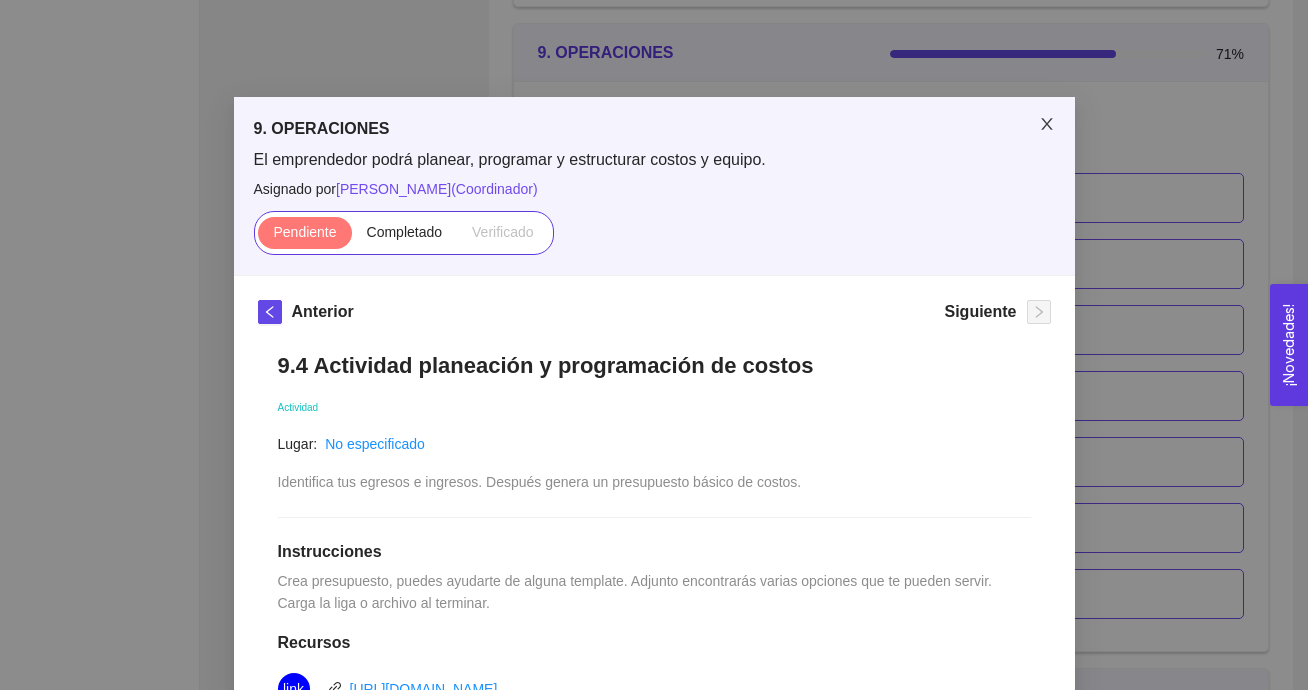click 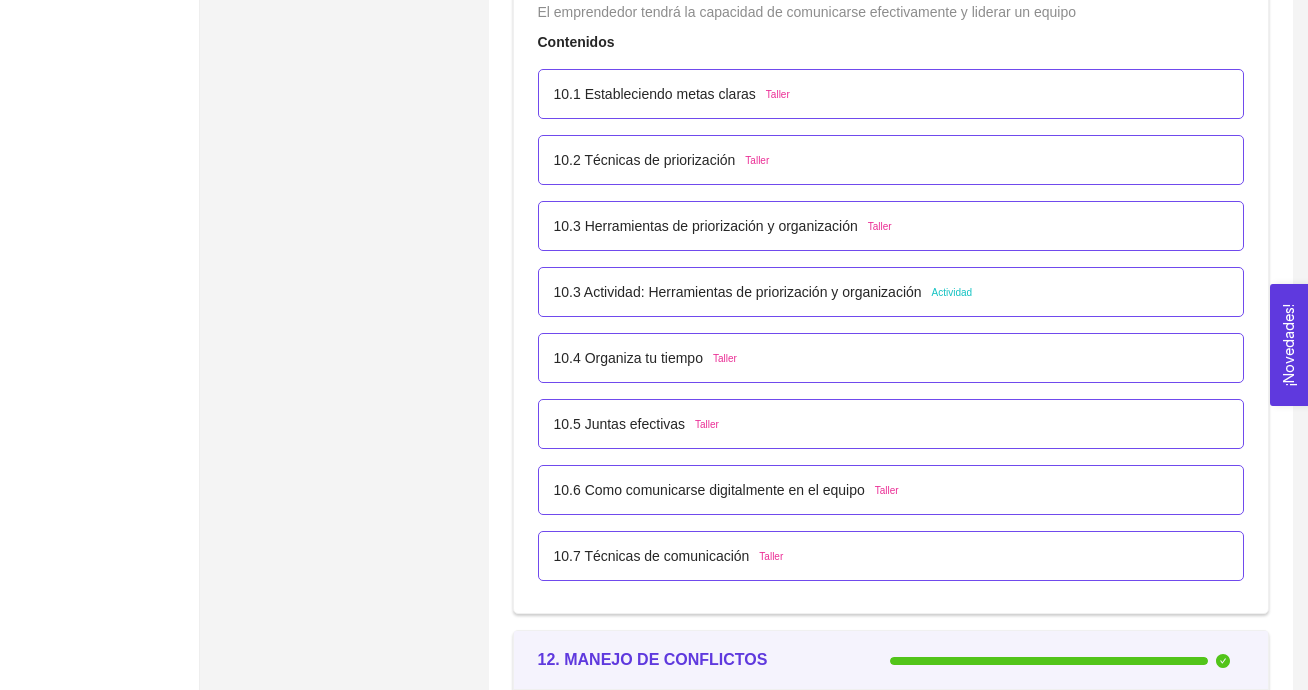 scroll, scrollTop: 7475, scrollLeft: 0, axis: vertical 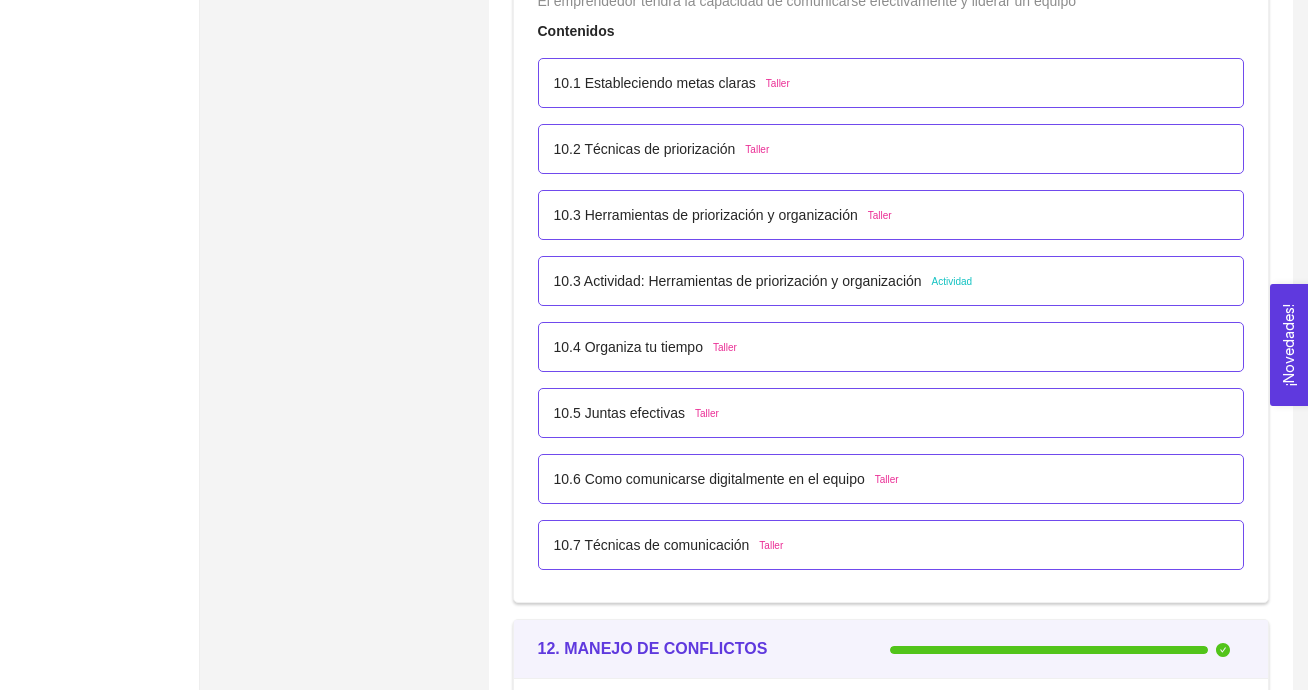 click on "10.3 Actividad: Herramientas de priorización y organización" at bounding box center (738, 281) 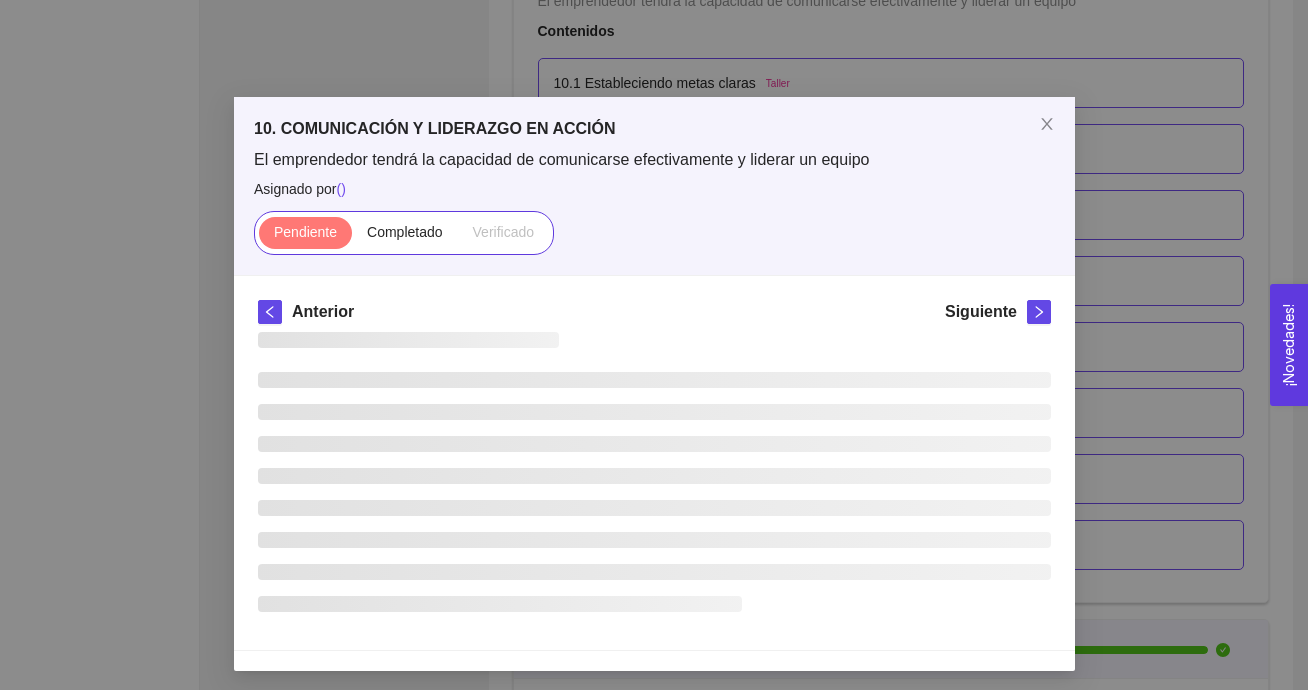 scroll, scrollTop: 0, scrollLeft: 0, axis: both 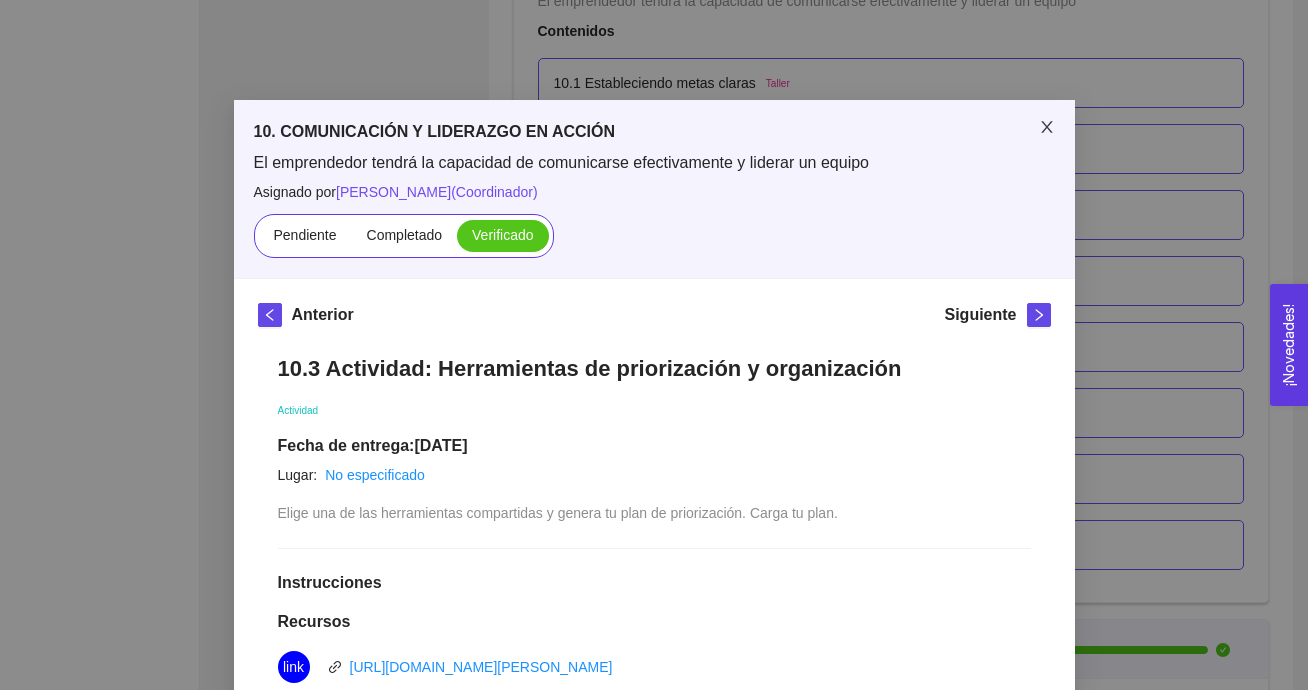 click at bounding box center [1047, 128] 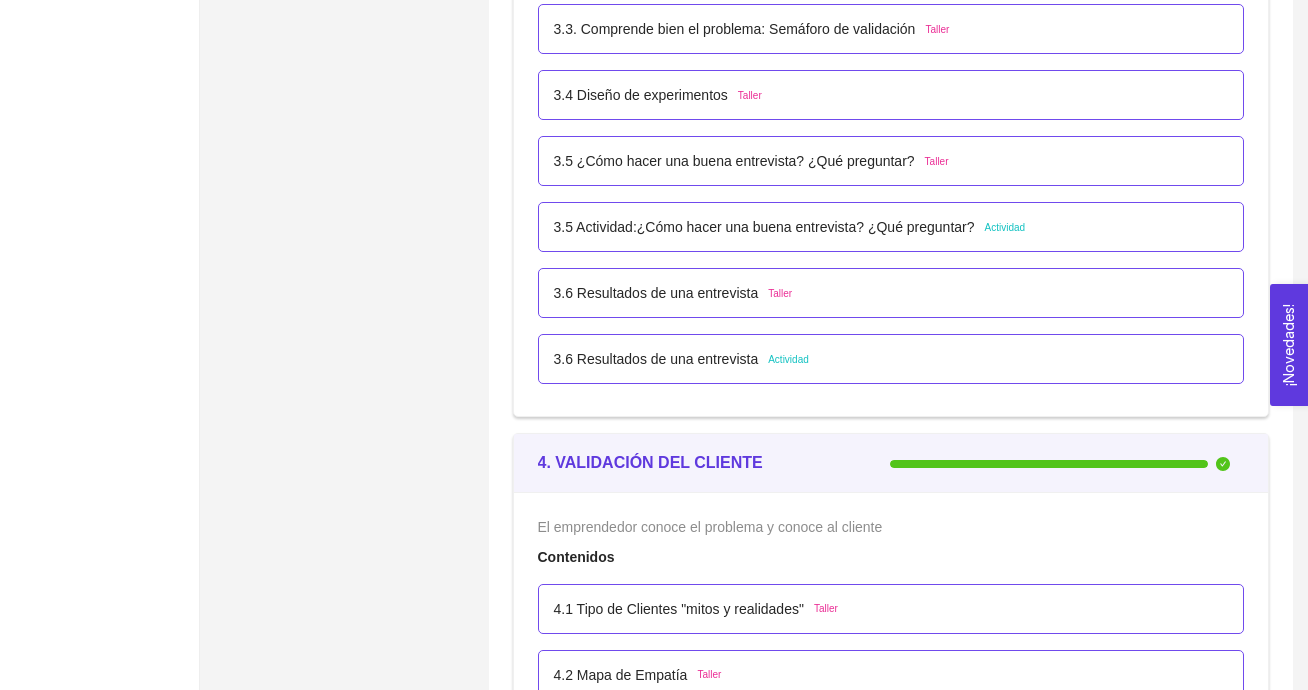 scroll, scrollTop: 2765, scrollLeft: 0, axis: vertical 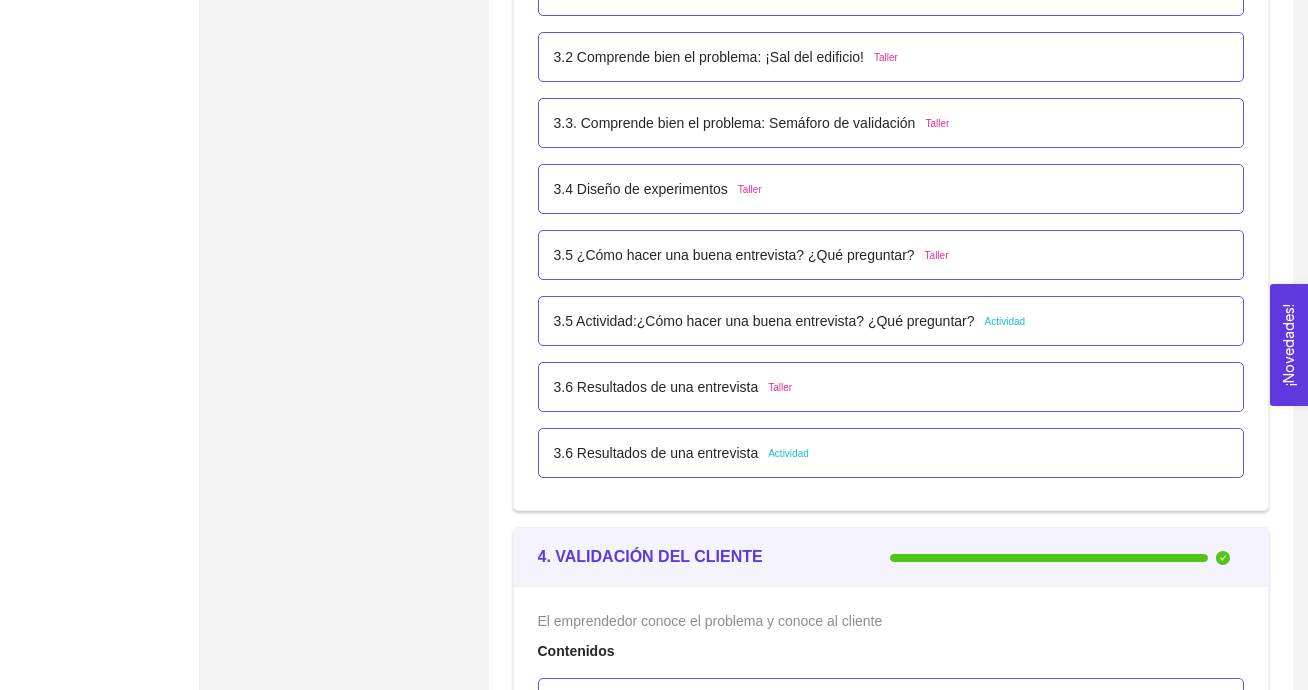 click on "3.6 Resultados de una entrevista" at bounding box center [656, 453] 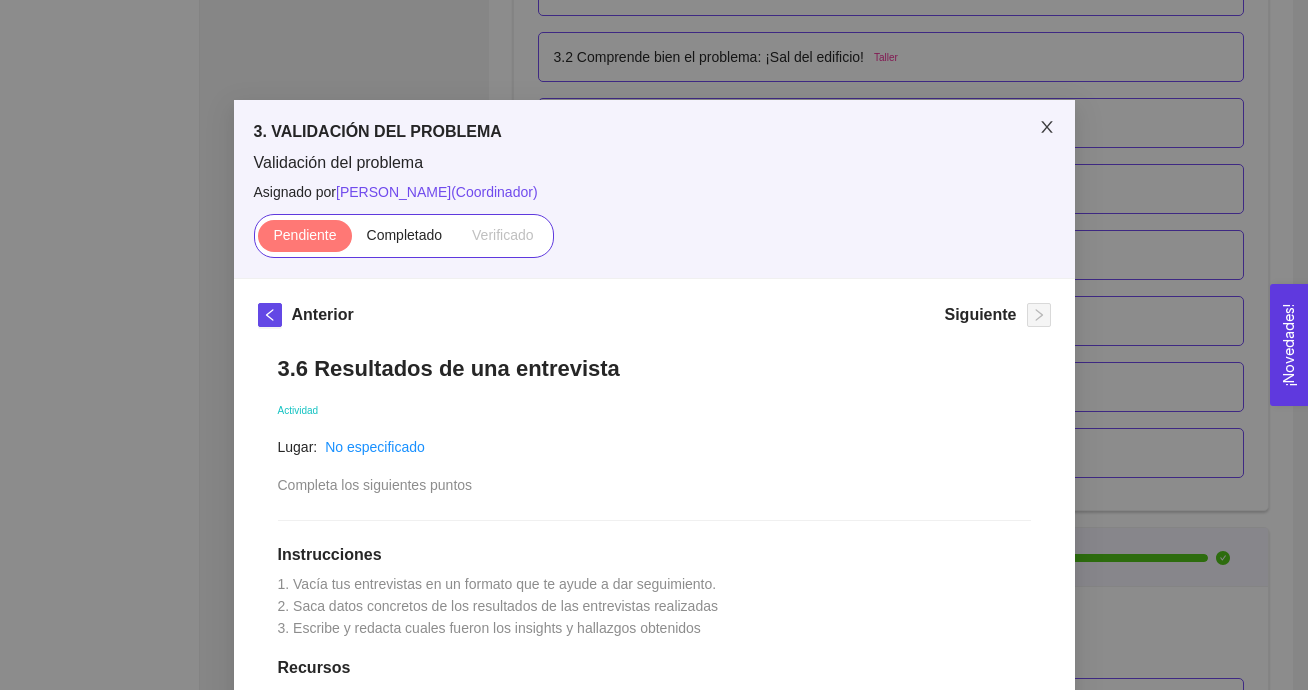 click at bounding box center [1047, 128] 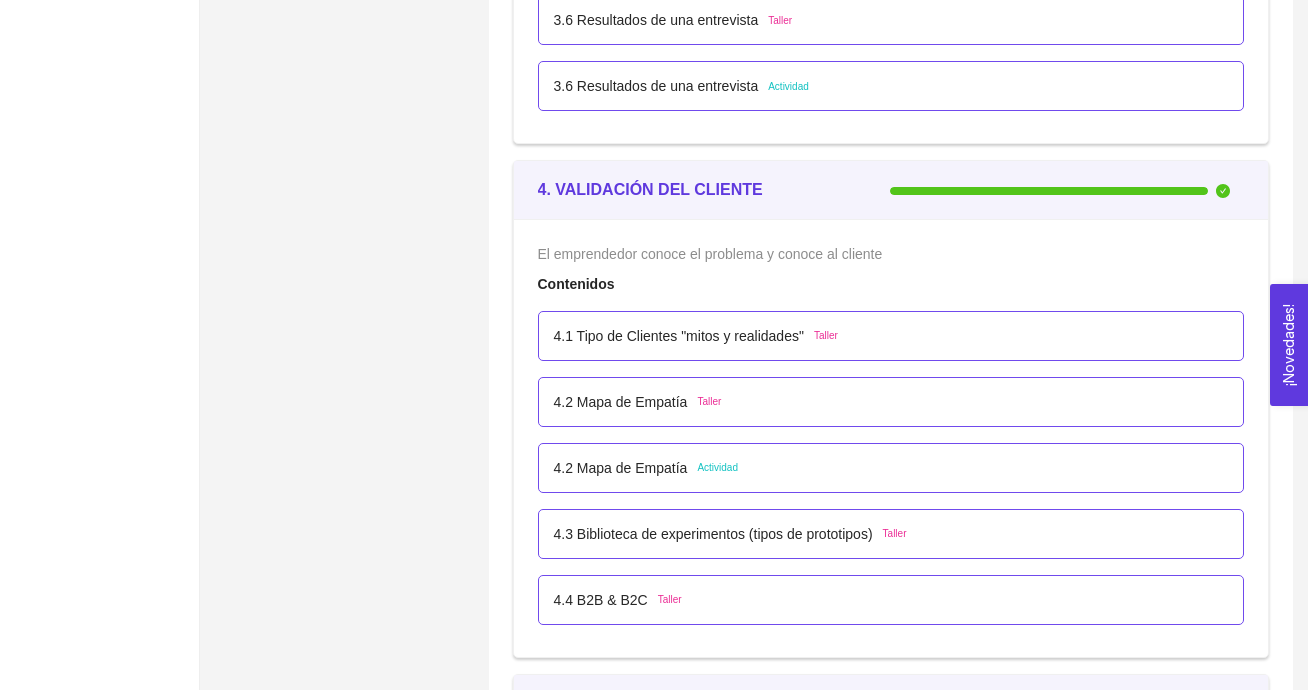 scroll, scrollTop: 3131, scrollLeft: 0, axis: vertical 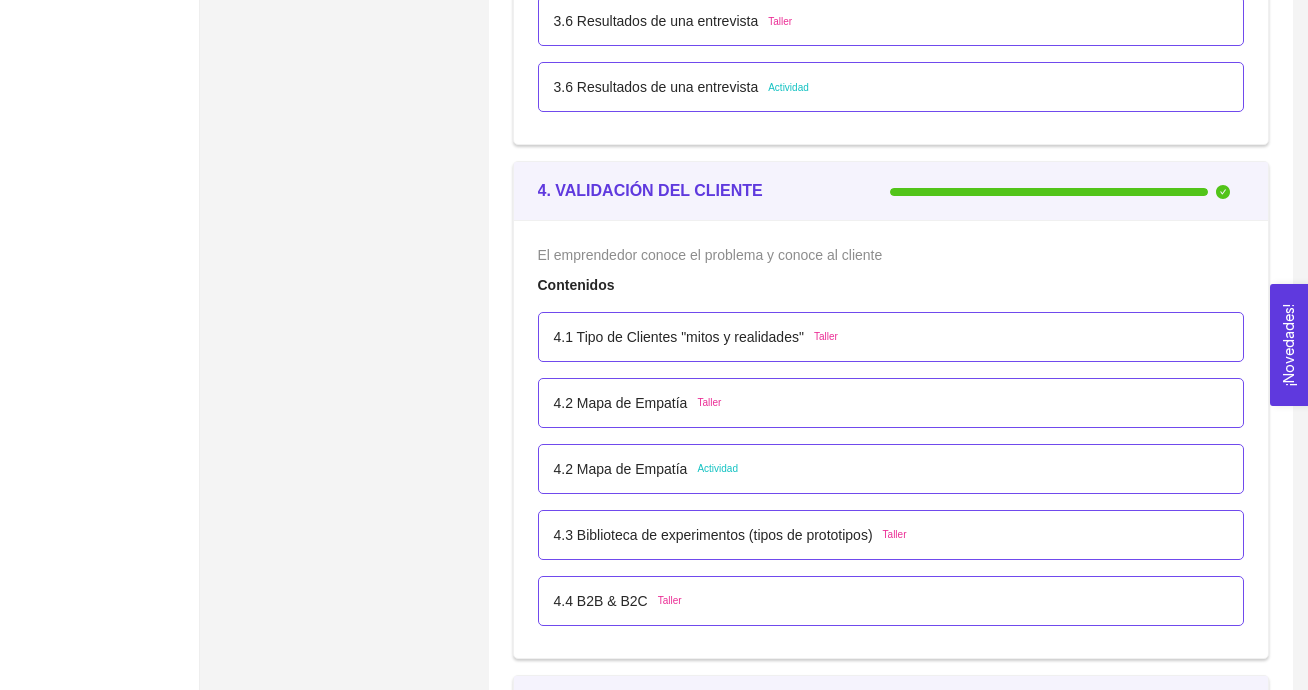 click on "4.2 Mapa de Empatía" at bounding box center (621, 469) 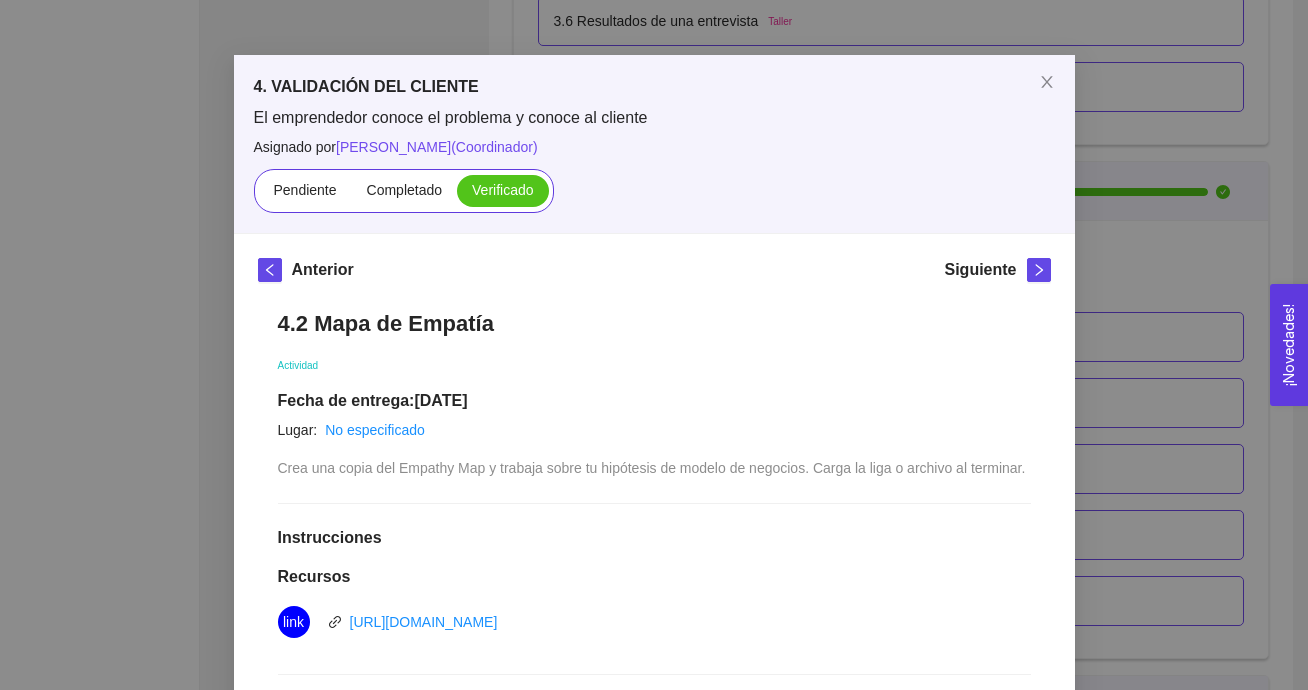 scroll, scrollTop: 0, scrollLeft: 0, axis: both 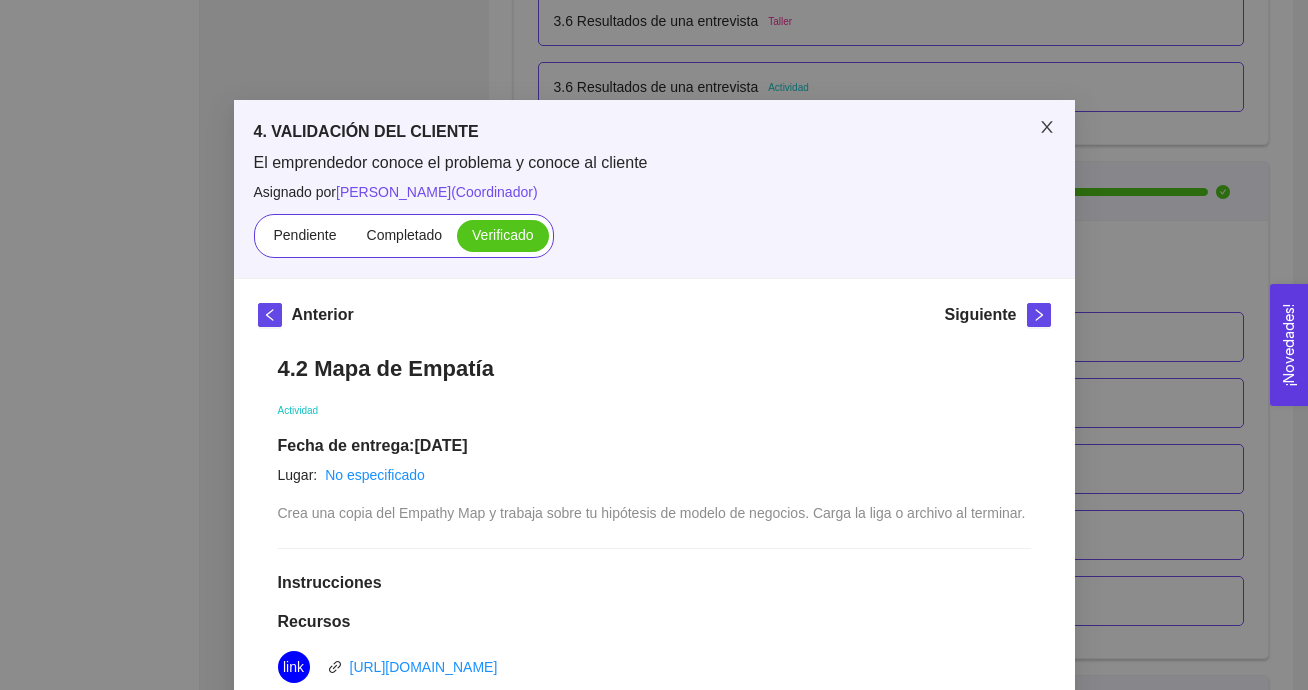 click 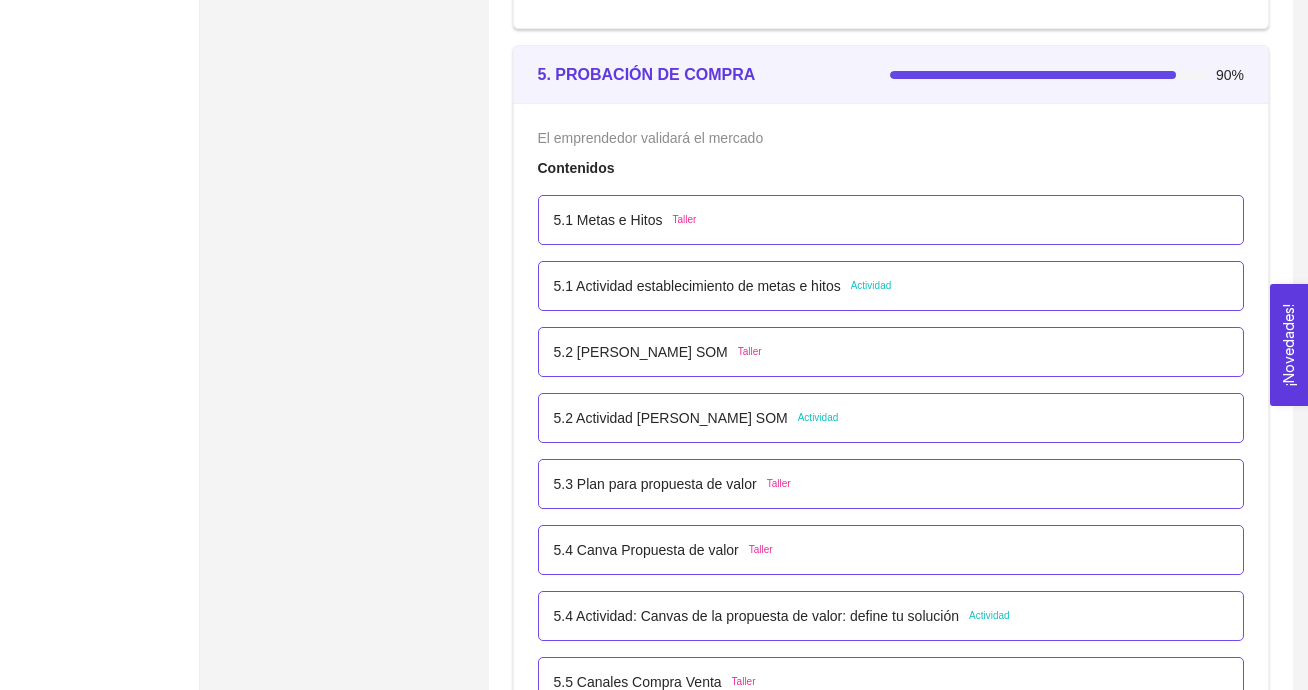 scroll, scrollTop: 3861, scrollLeft: 0, axis: vertical 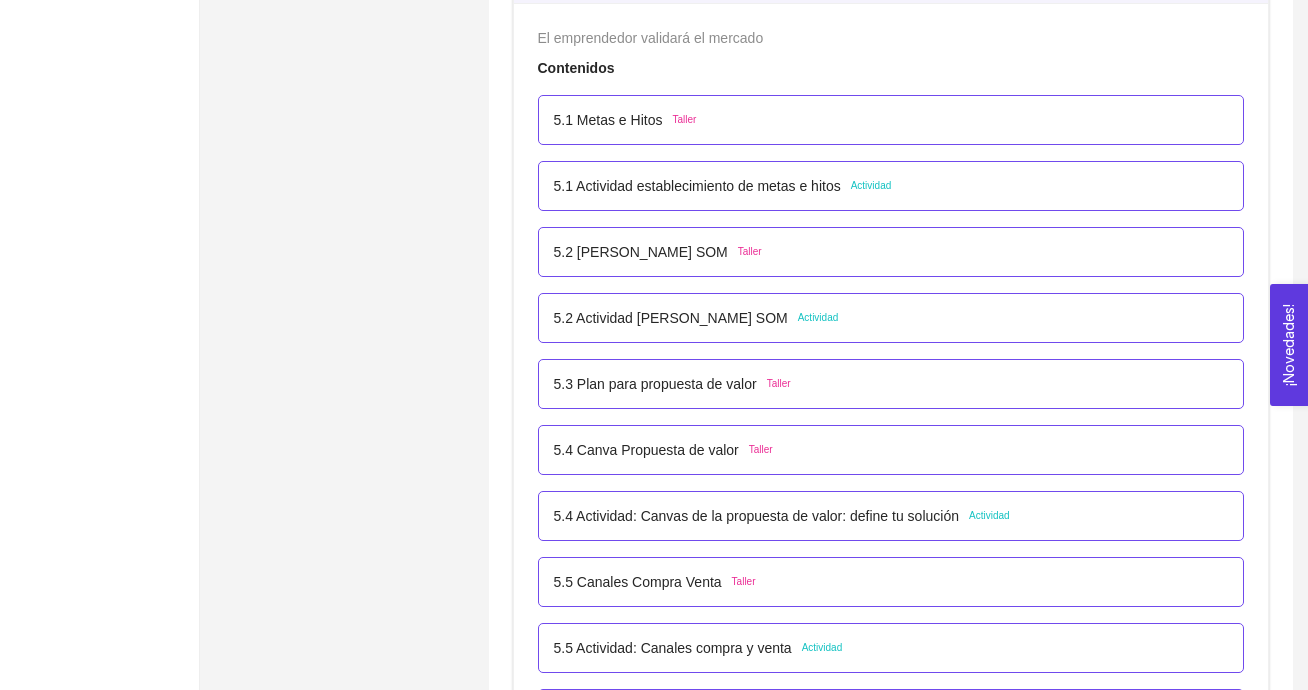 click on "5.2 Actividad [PERSON_NAME] SOM" at bounding box center [671, 318] 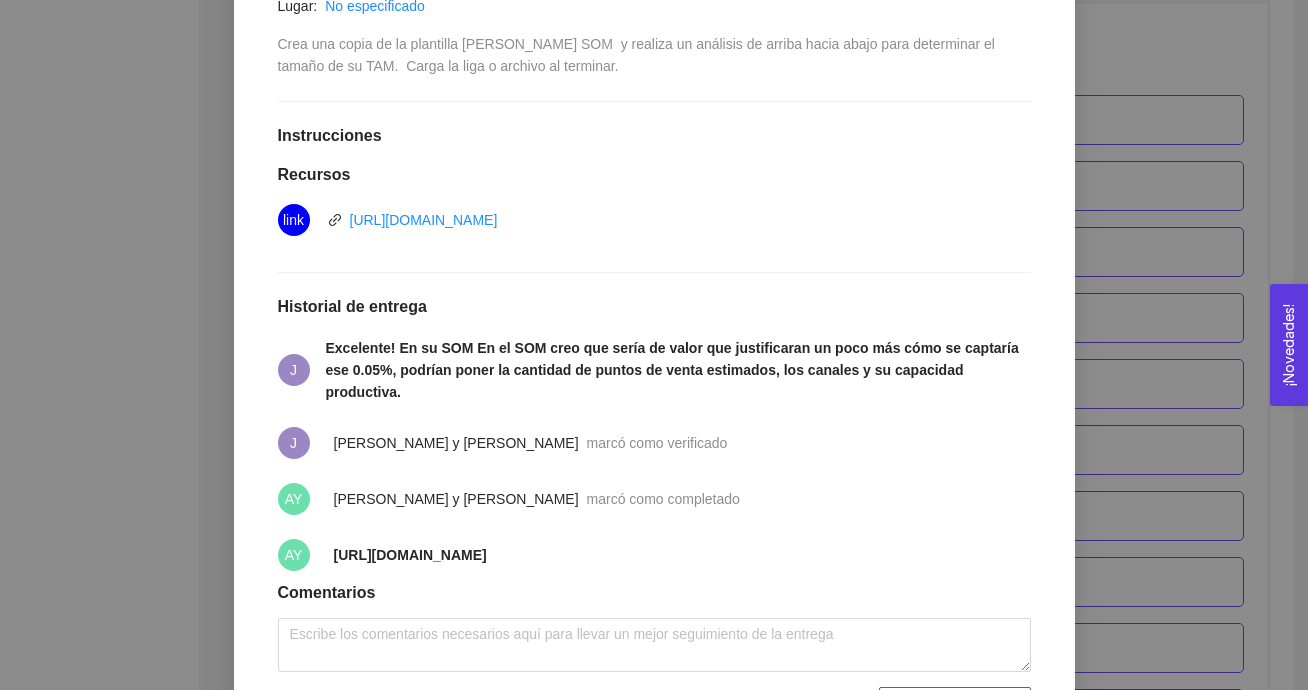 scroll, scrollTop: 470, scrollLeft: 0, axis: vertical 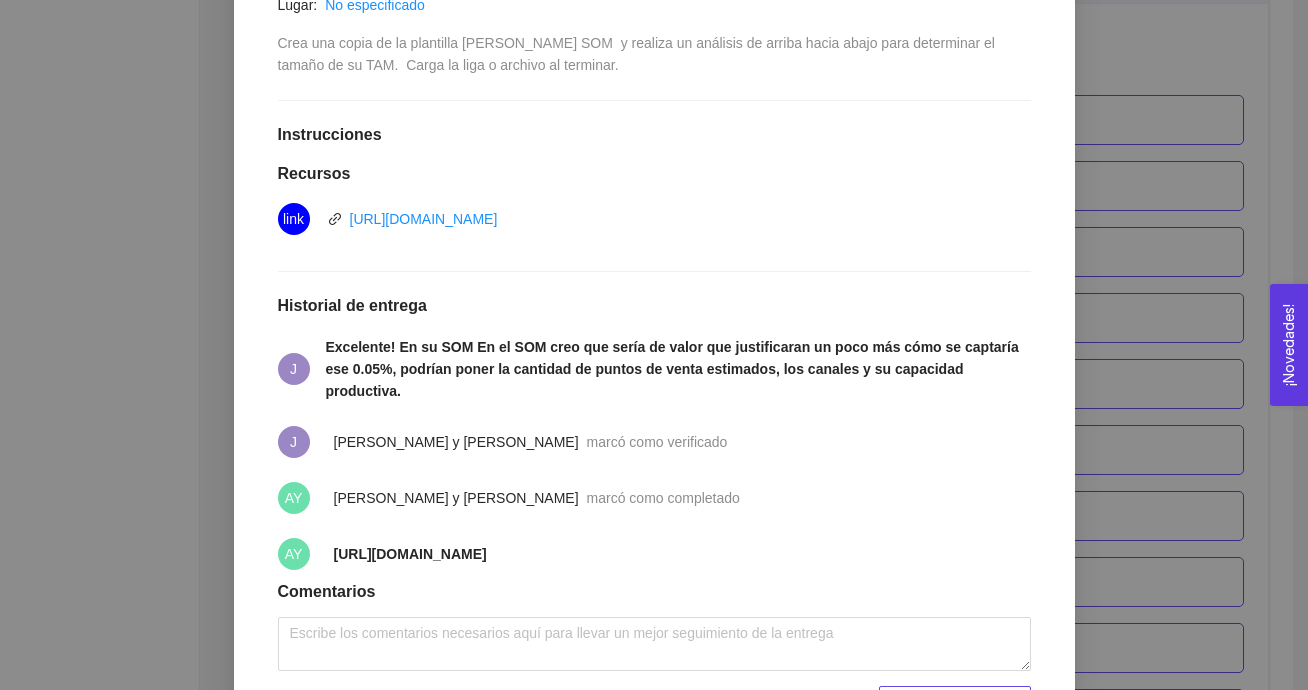 click on "[URL][DOMAIN_NAME]" at bounding box center (410, 554) 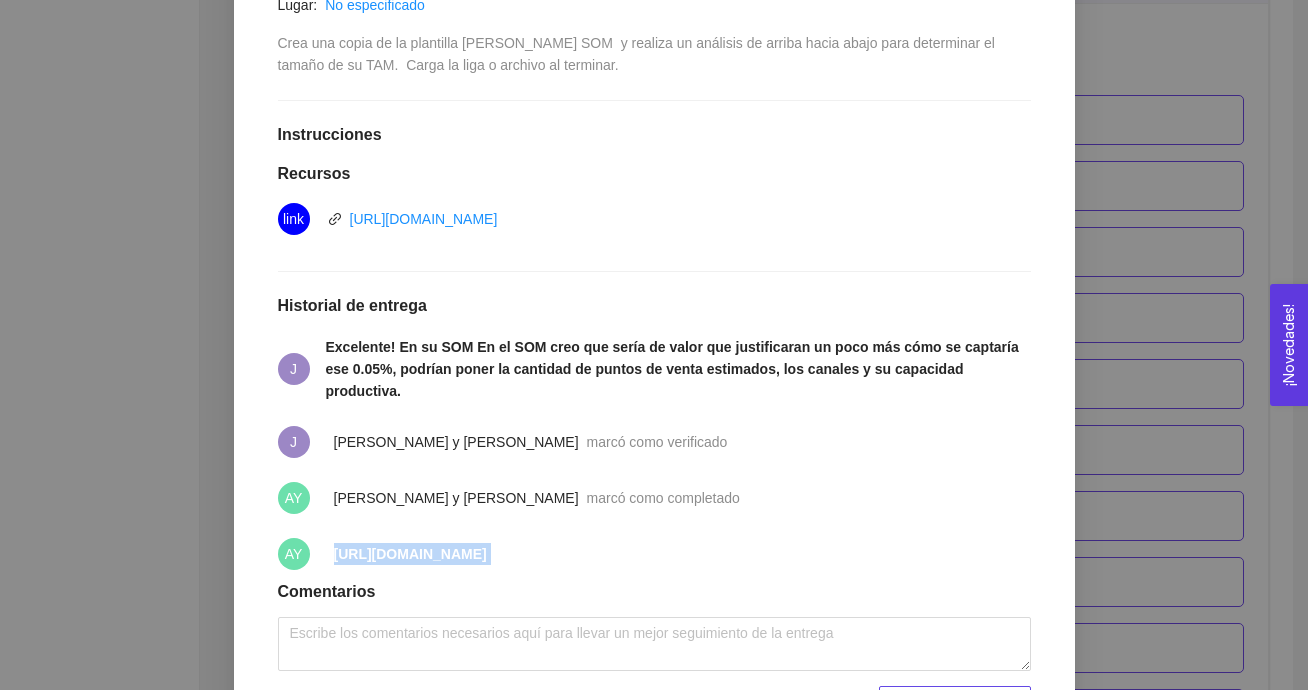 click on "[URL][DOMAIN_NAME]" at bounding box center (410, 554) 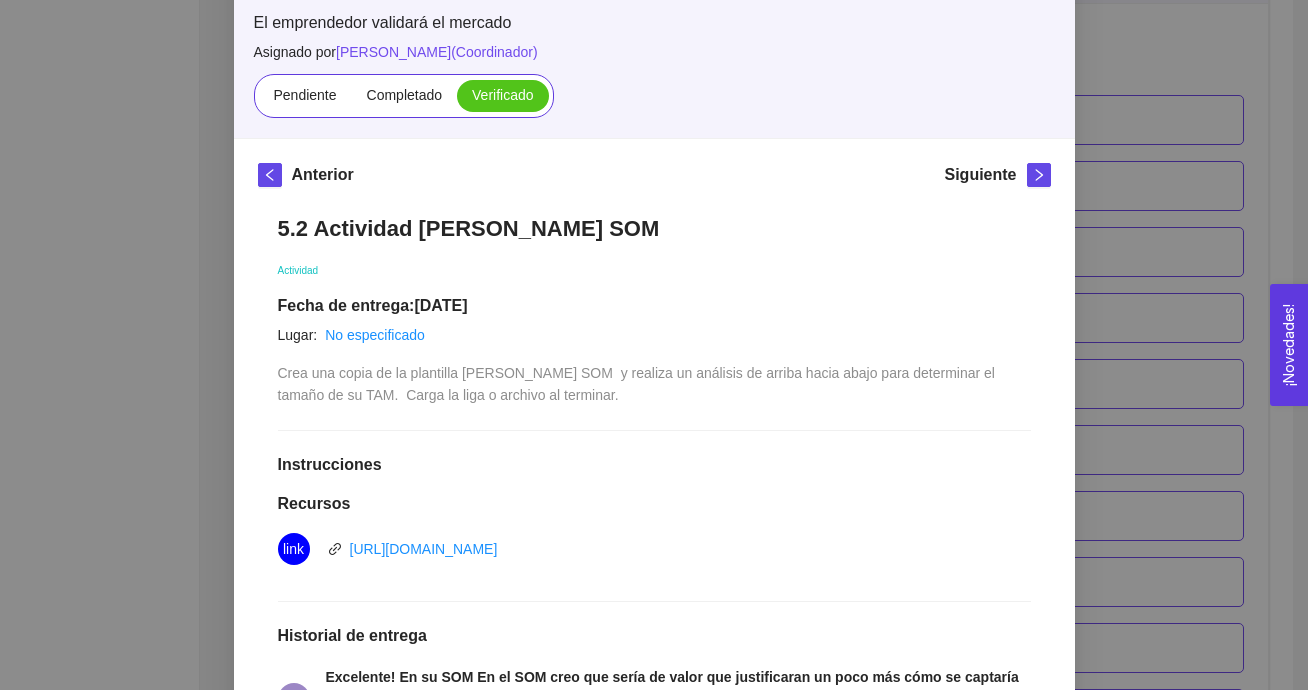 scroll, scrollTop: 114, scrollLeft: 0, axis: vertical 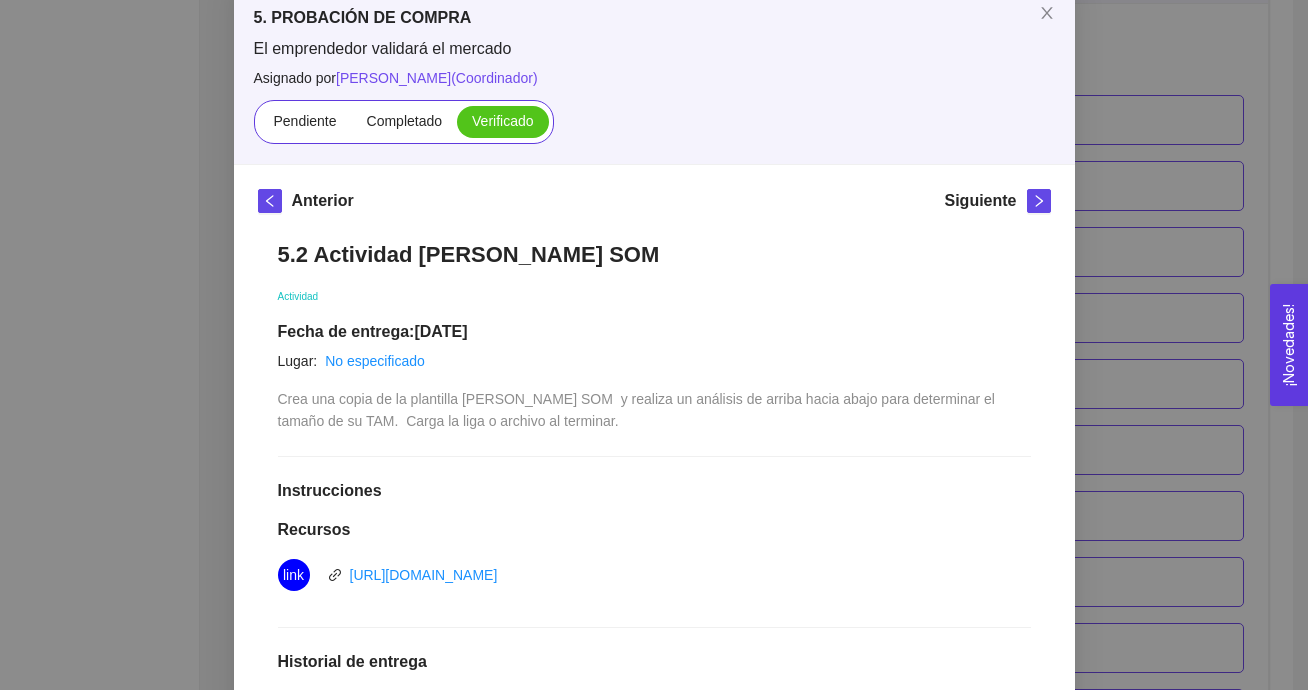 click on "Instrucciones" at bounding box center [654, 491] 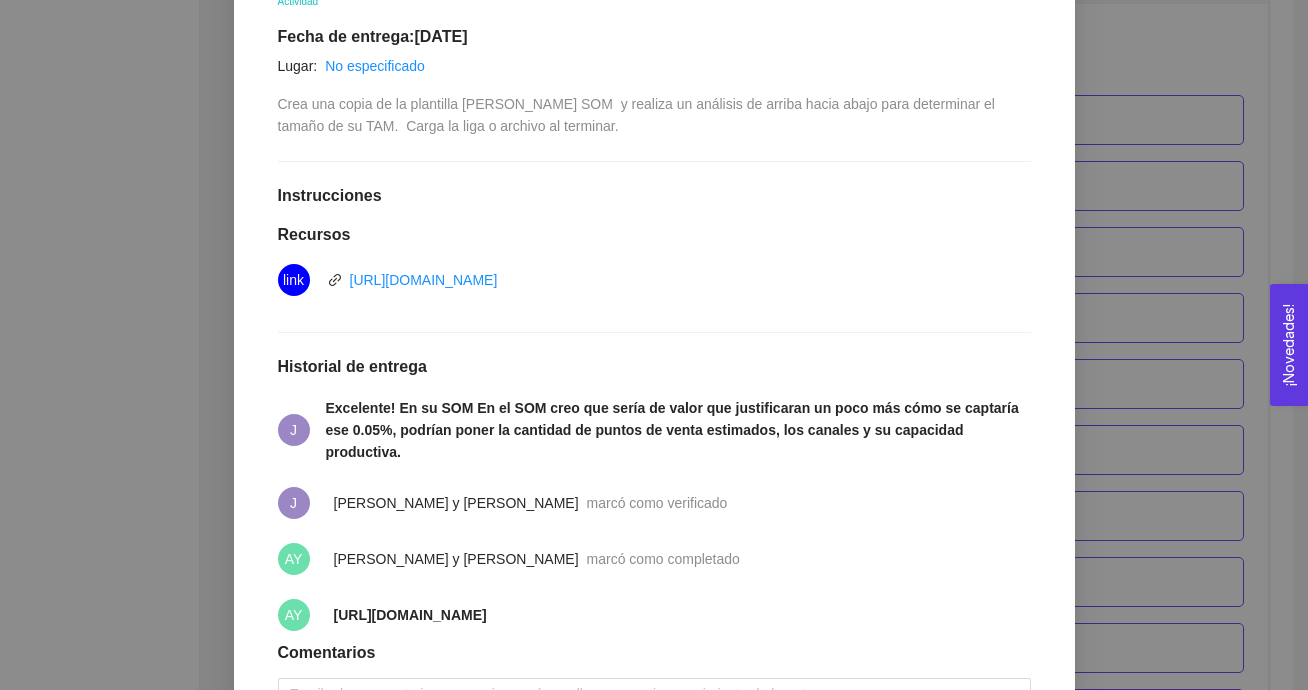 scroll, scrollTop: 397, scrollLeft: 0, axis: vertical 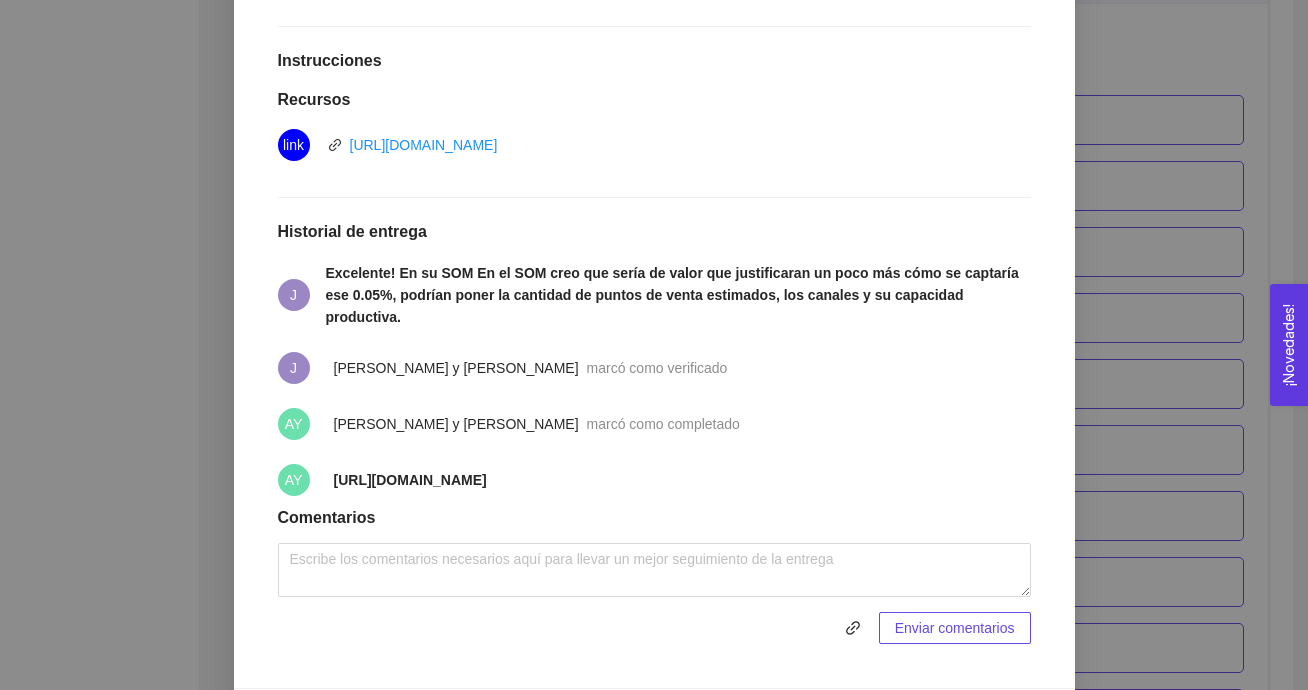 drag, startPoint x: 328, startPoint y: 473, endPoint x: 849, endPoint y: 496, distance: 521.50745 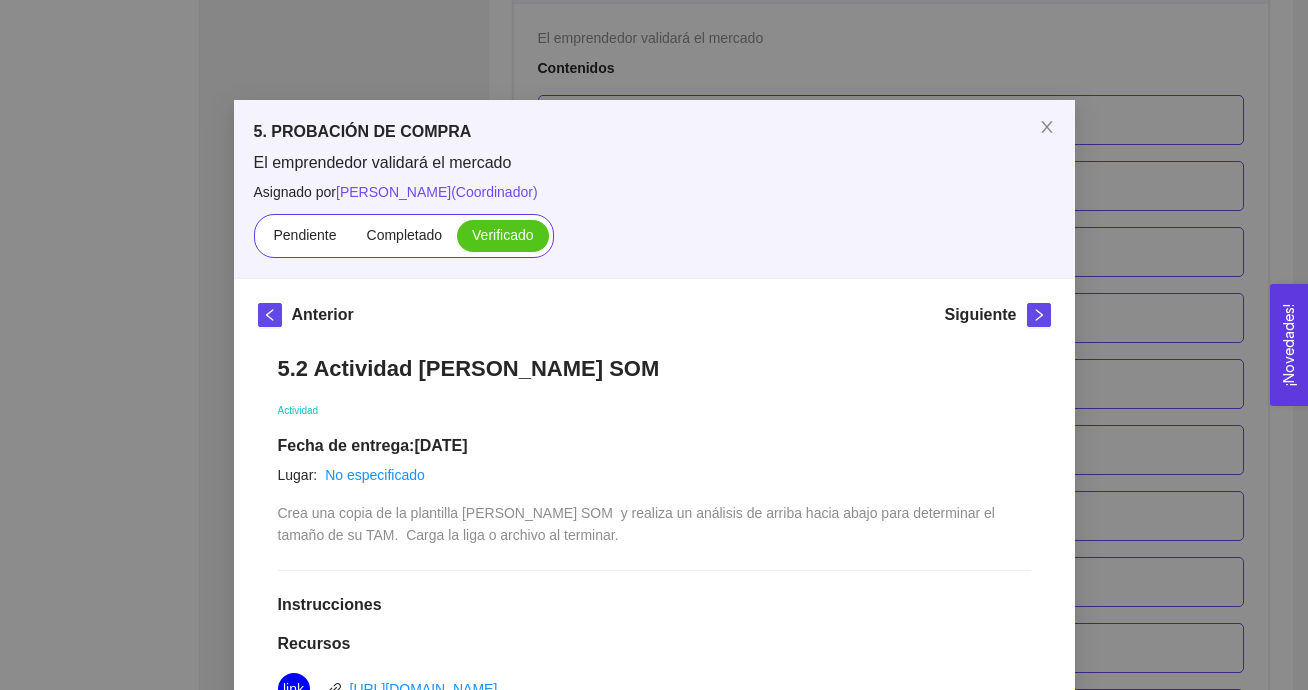 click on "Lugar: No especificado" at bounding box center (654, 475) 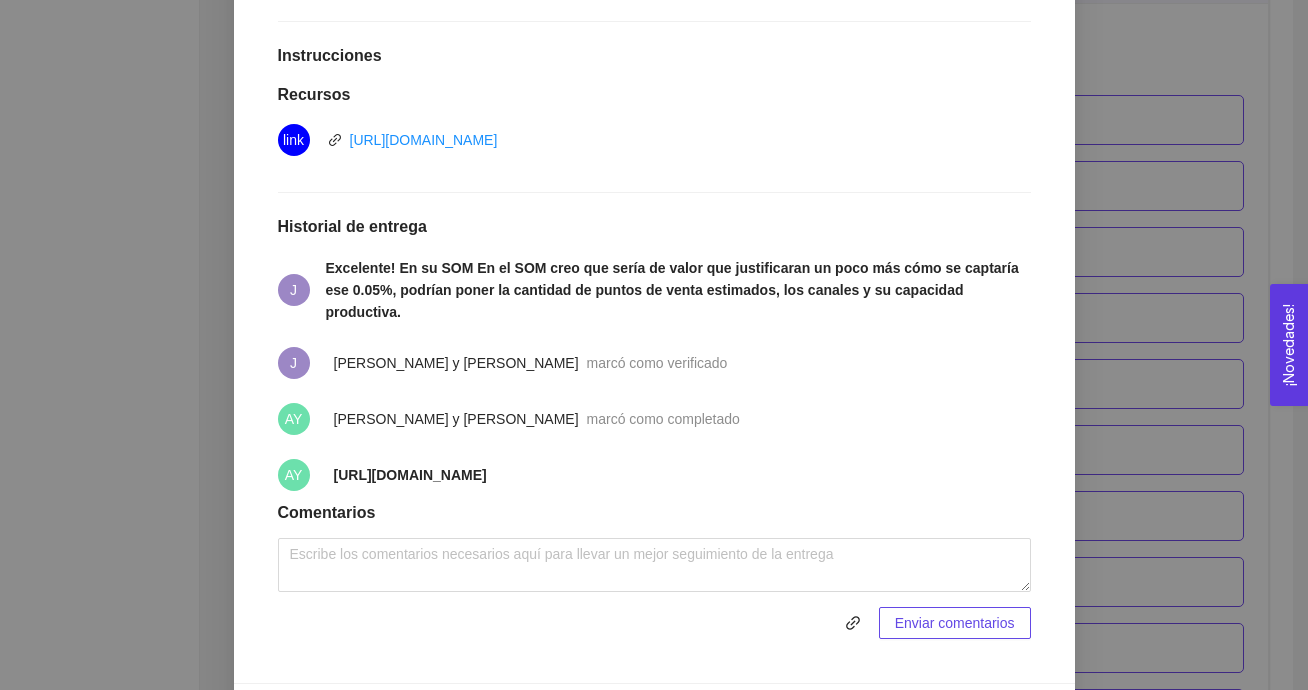 scroll, scrollTop: 558, scrollLeft: 0, axis: vertical 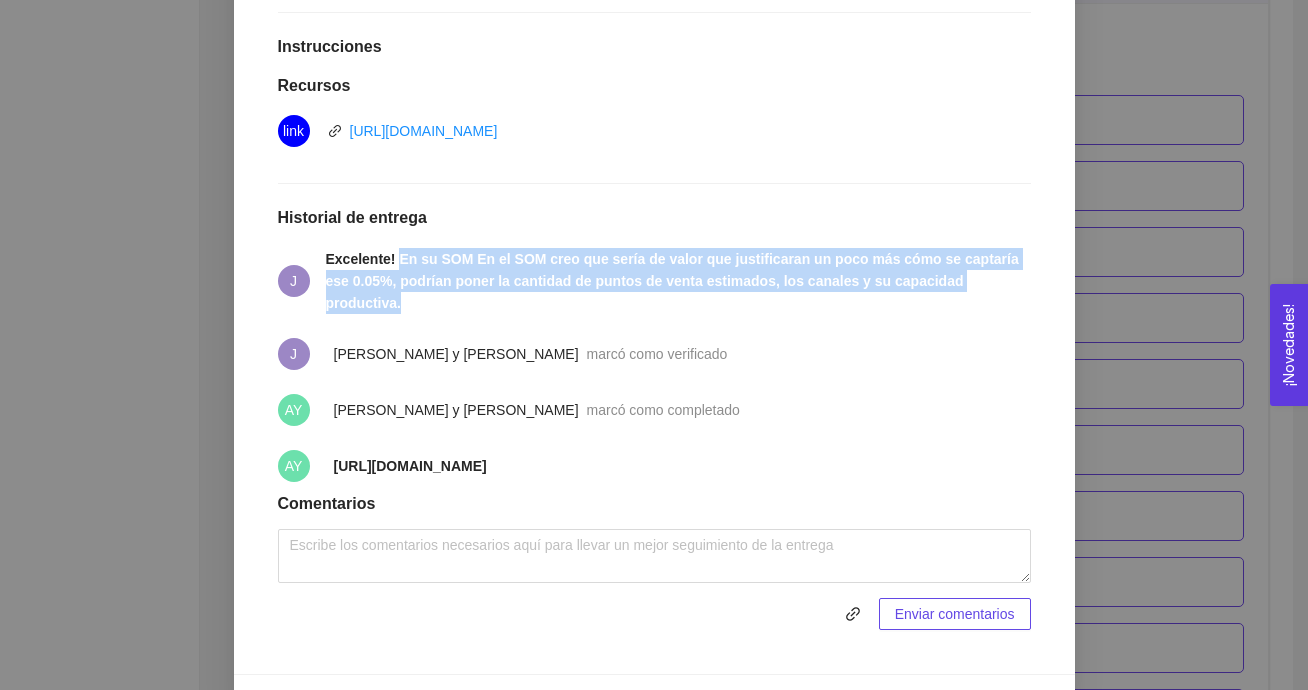 drag, startPoint x: 413, startPoint y: 299, endPoint x: 399, endPoint y: 257, distance: 44.27189 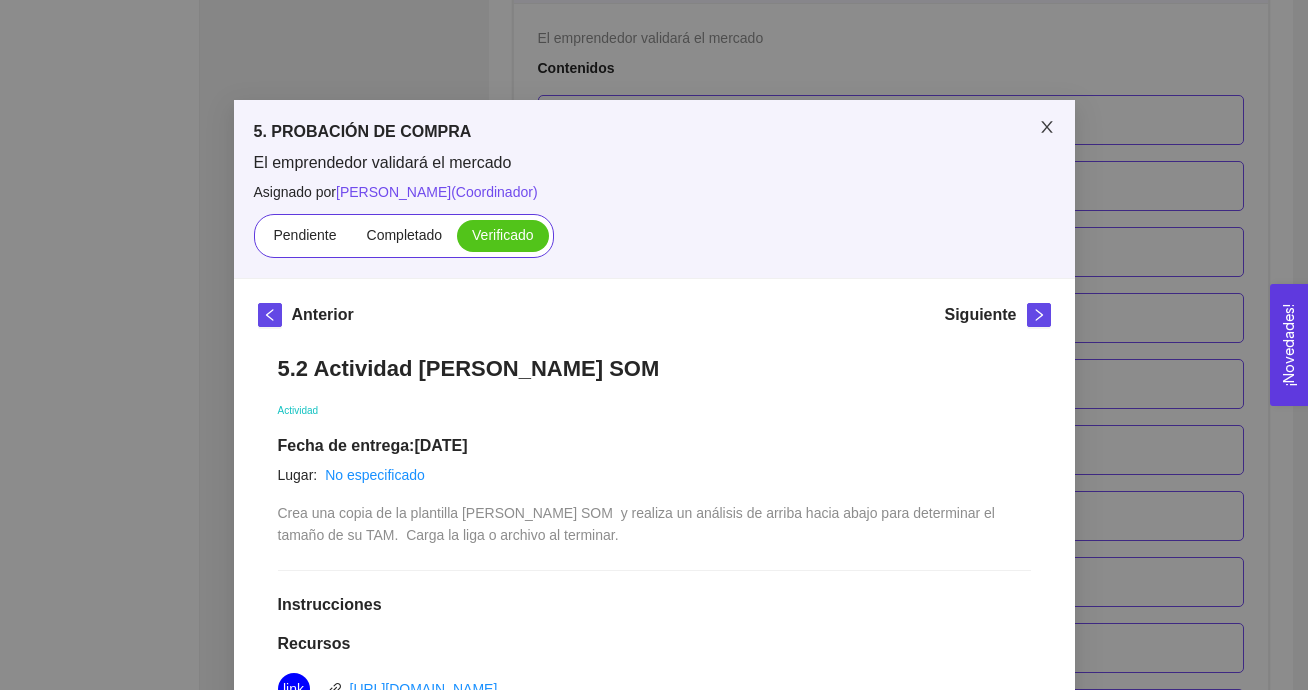 click 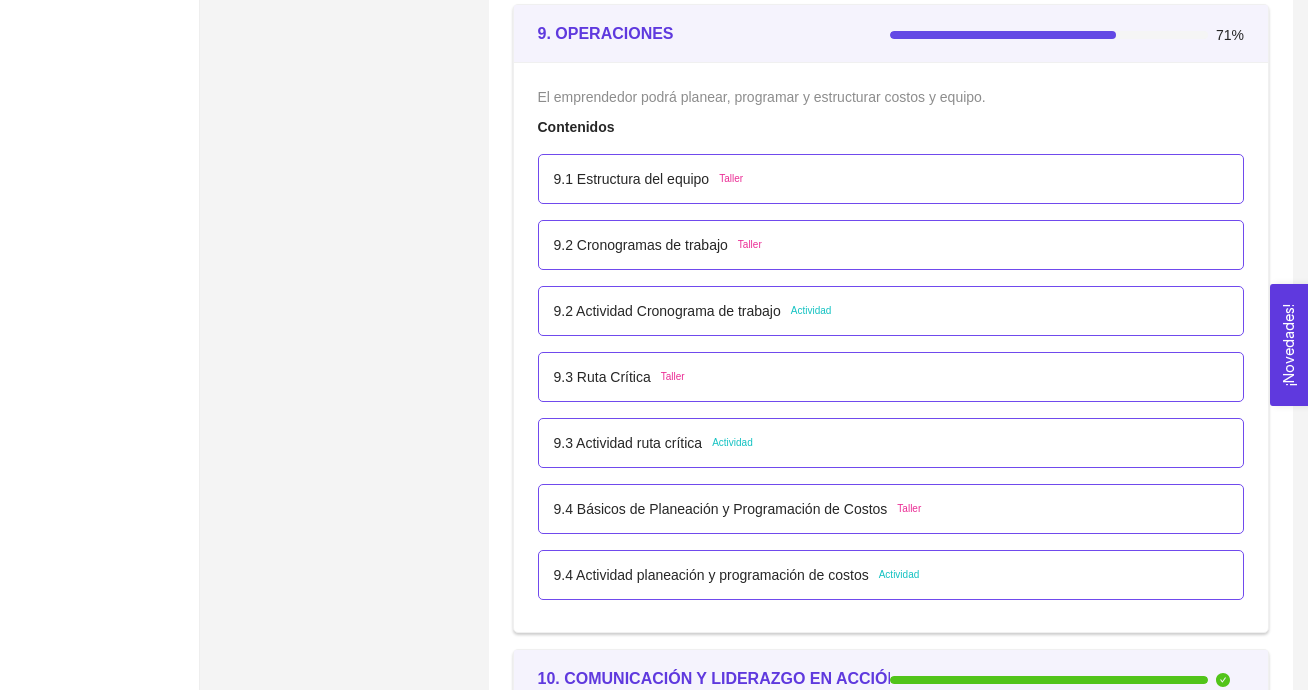 scroll, scrollTop: 6738, scrollLeft: 0, axis: vertical 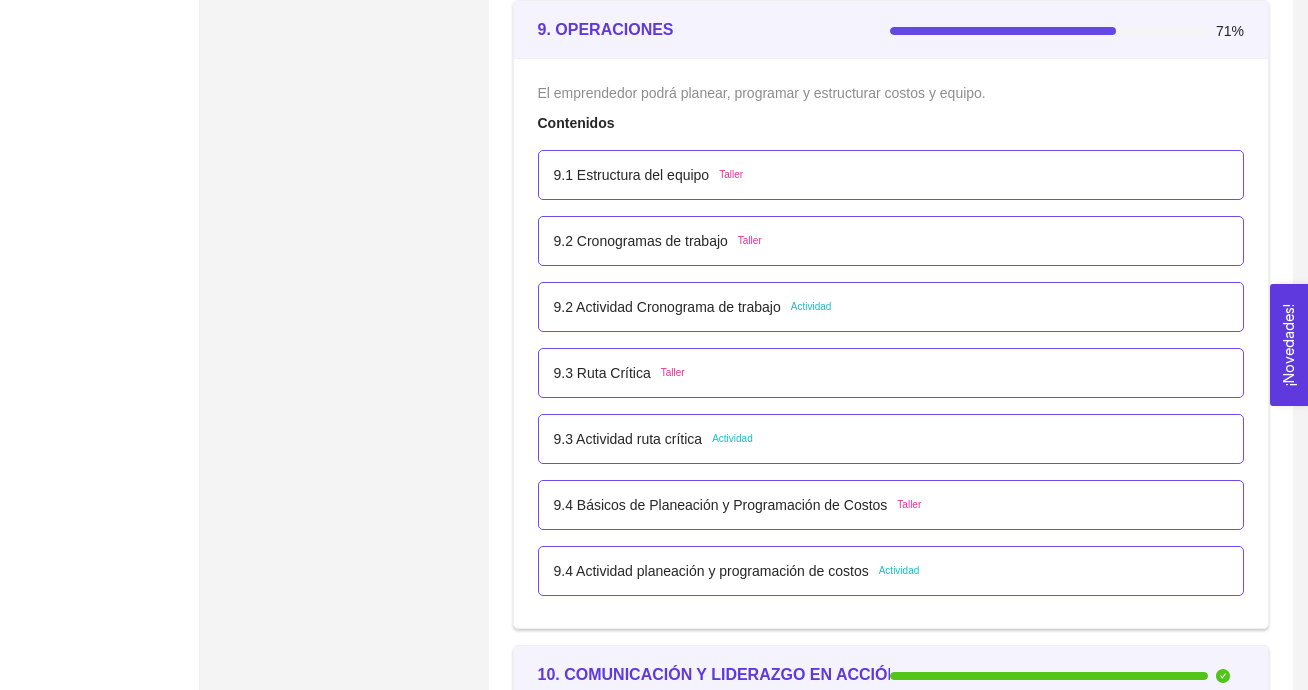 click on "9.3 Actividad ruta crítica" at bounding box center [628, 439] 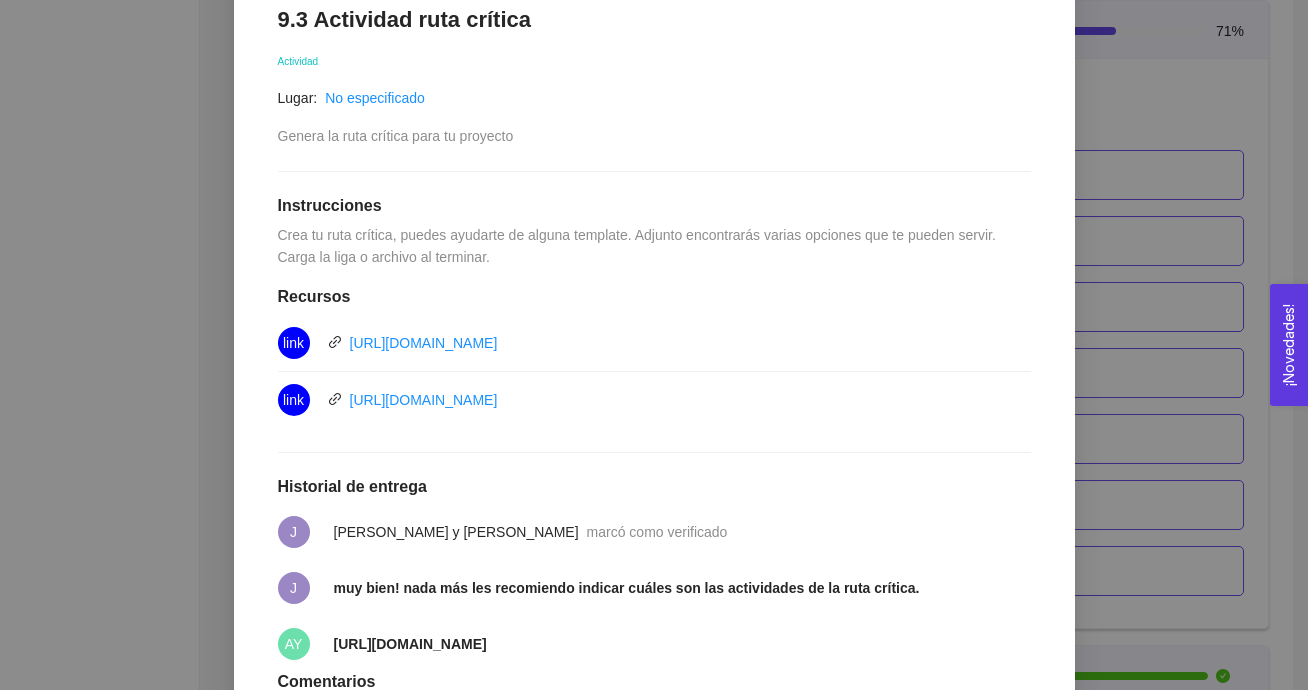 scroll, scrollTop: 215, scrollLeft: 0, axis: vertical 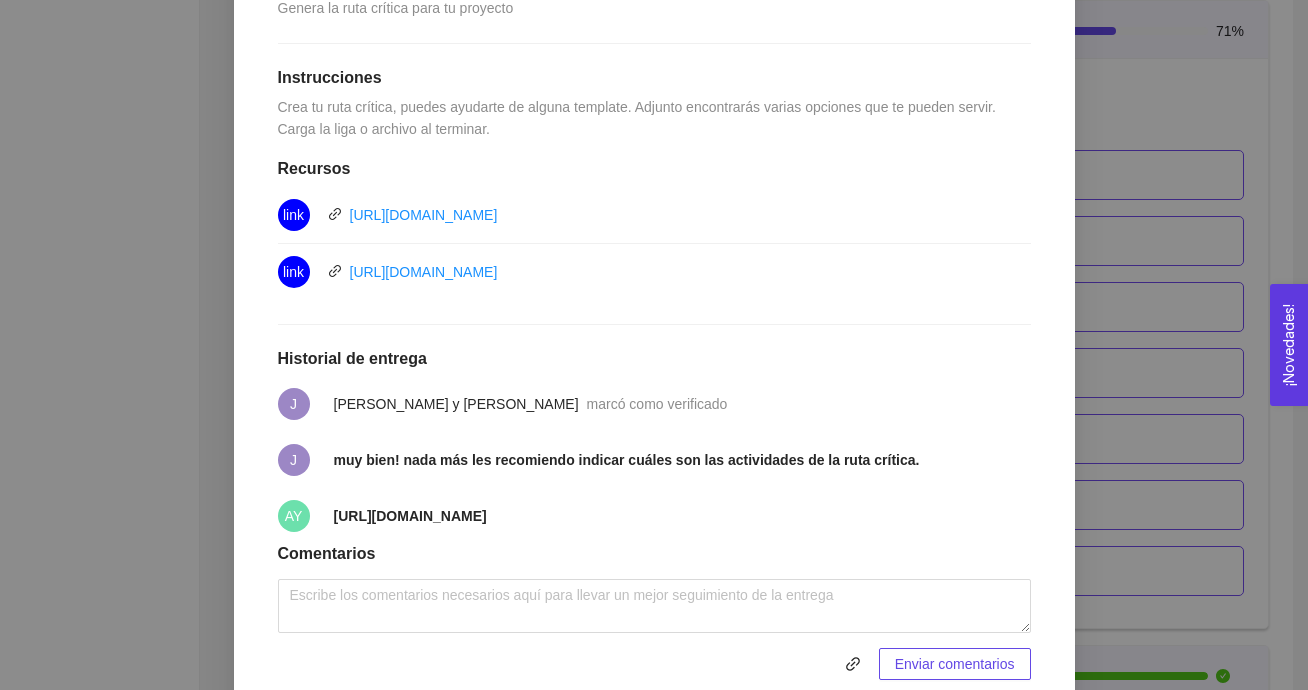 click on "[URL][DOMAIN_NAME]" at bounding box center [410, 516] 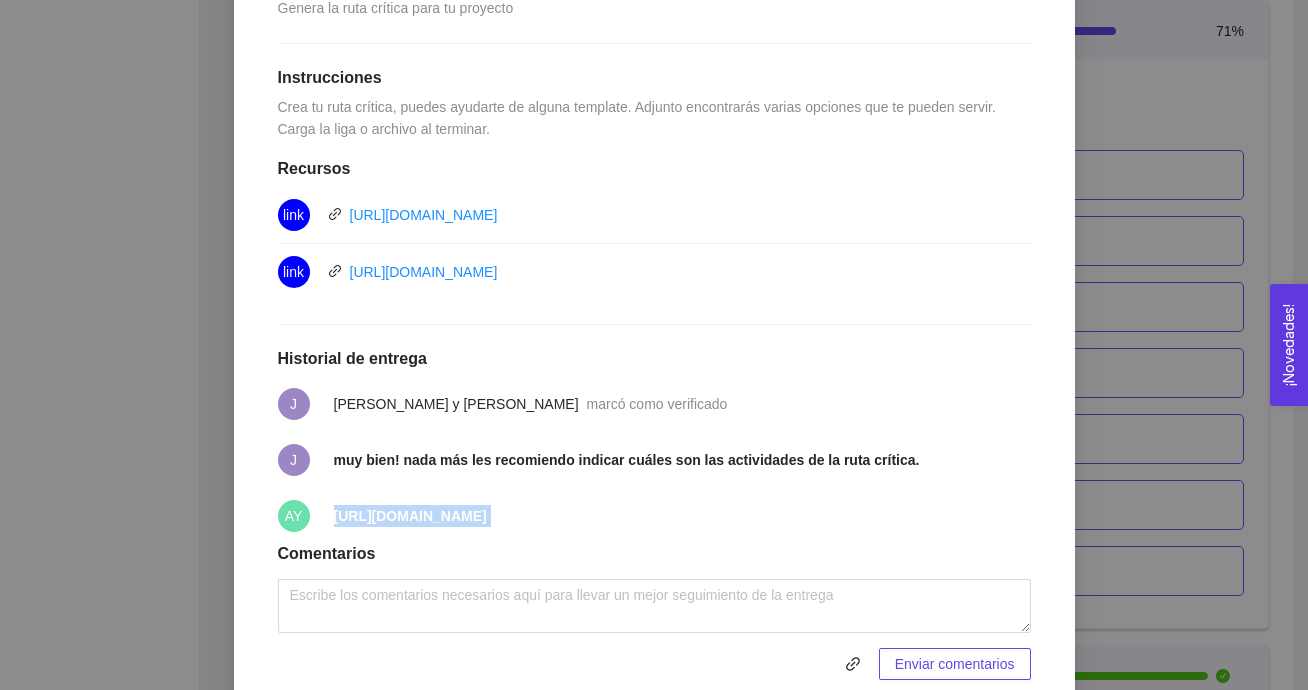 click on "[URL][DOMAIN_NAME]" at bounding box center (410, 516) 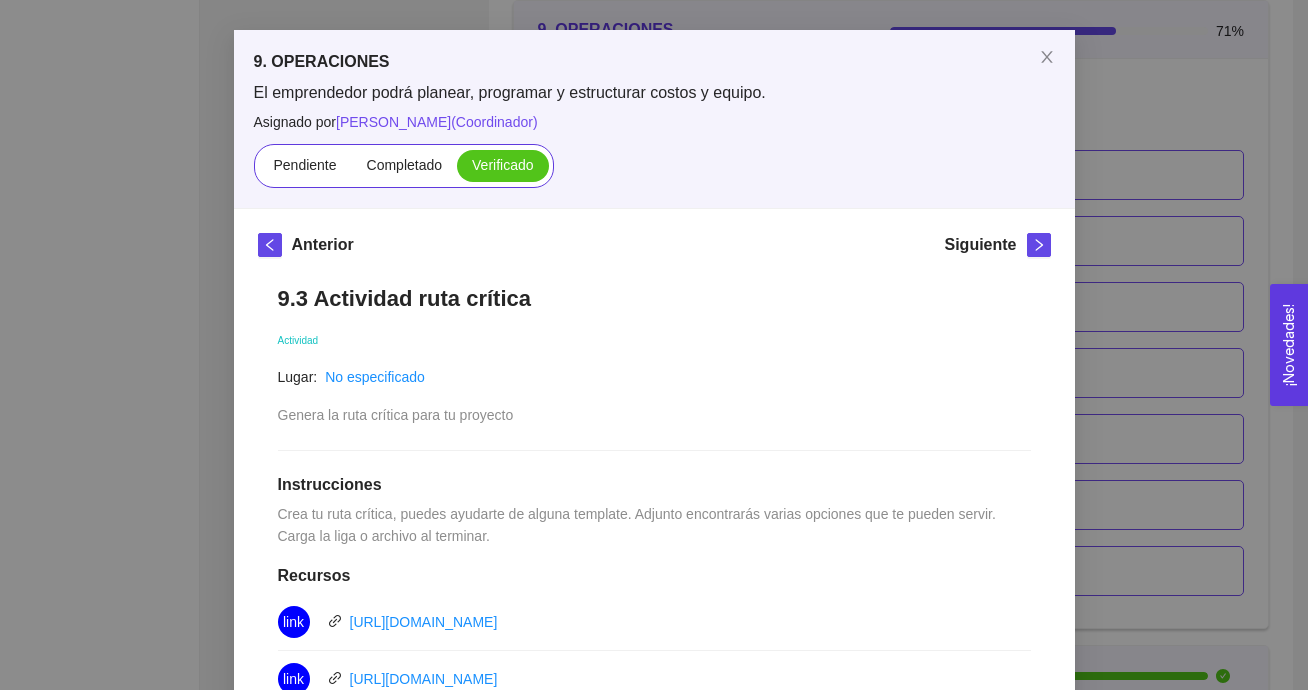 scroll, scrollTop: 65, scrollLeft: 0, axis: vertical 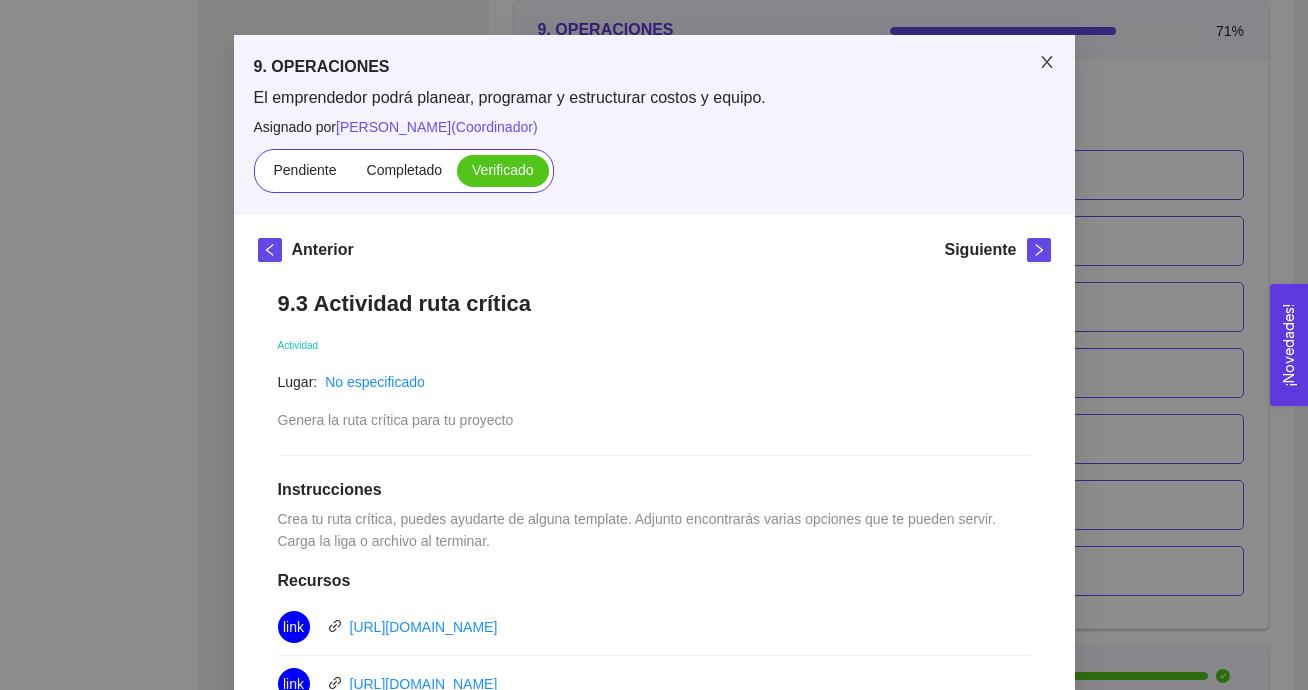 click 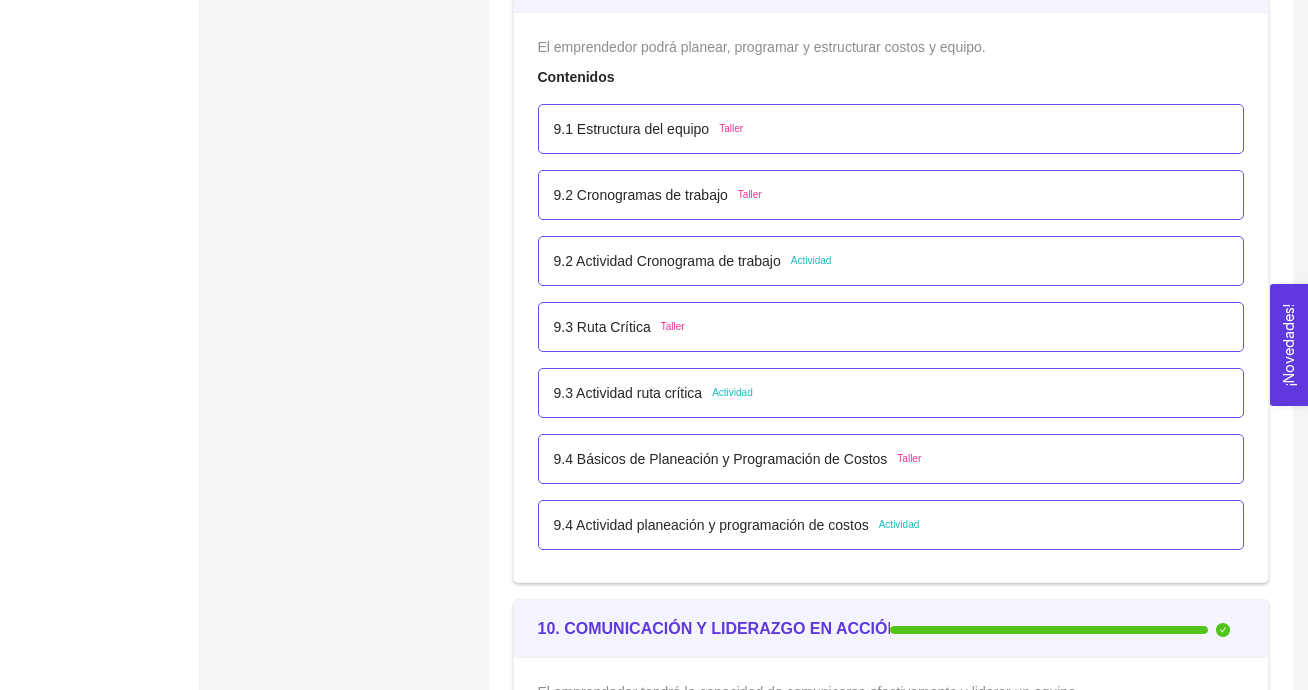 scroll, scrollTop: 6785, scrollLeft: 0, axis: vertical 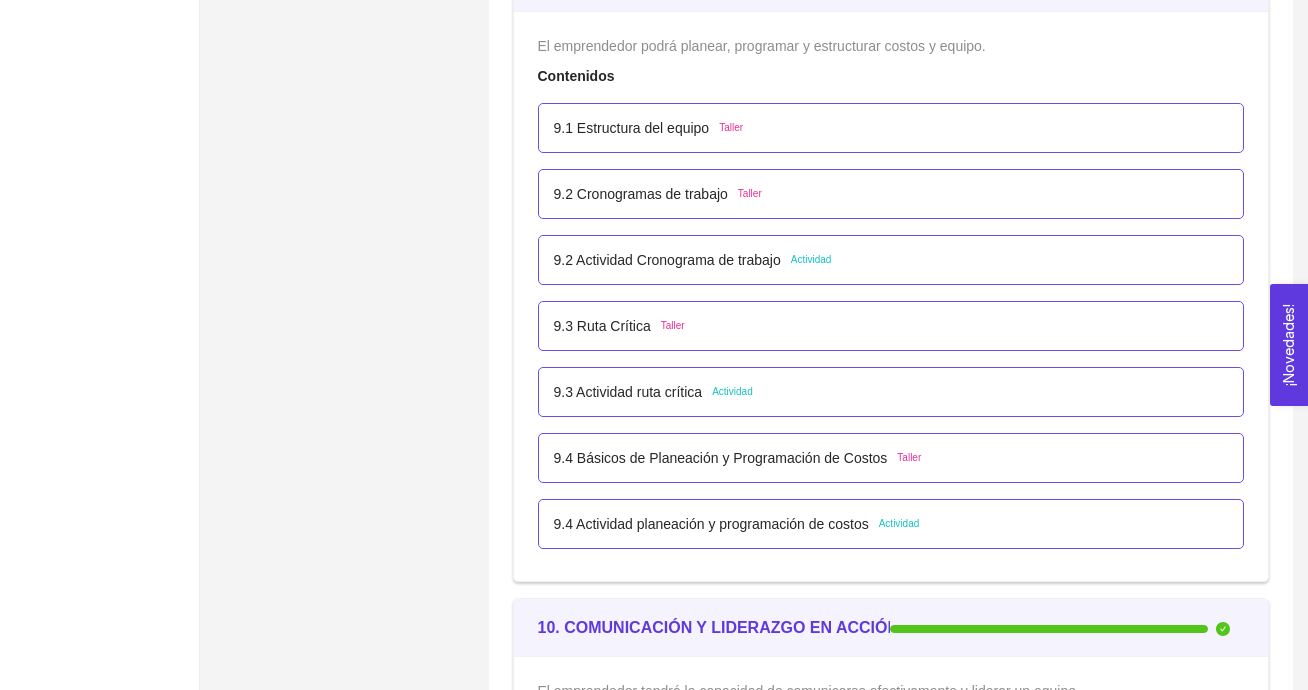 click on "9.4 Actividad planeación y programación de costos" at bounding box center [711, 524] 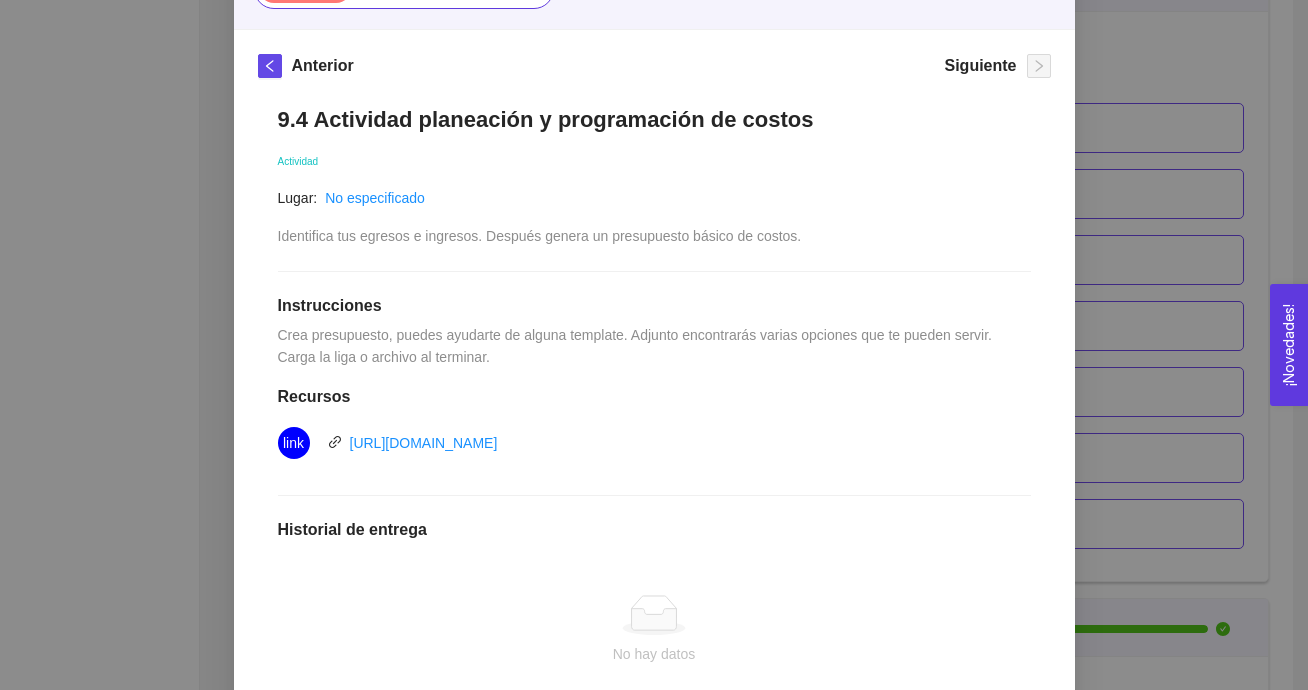 scroll, scrollTop: 226, scrollLeft: 0, axis: vertical 